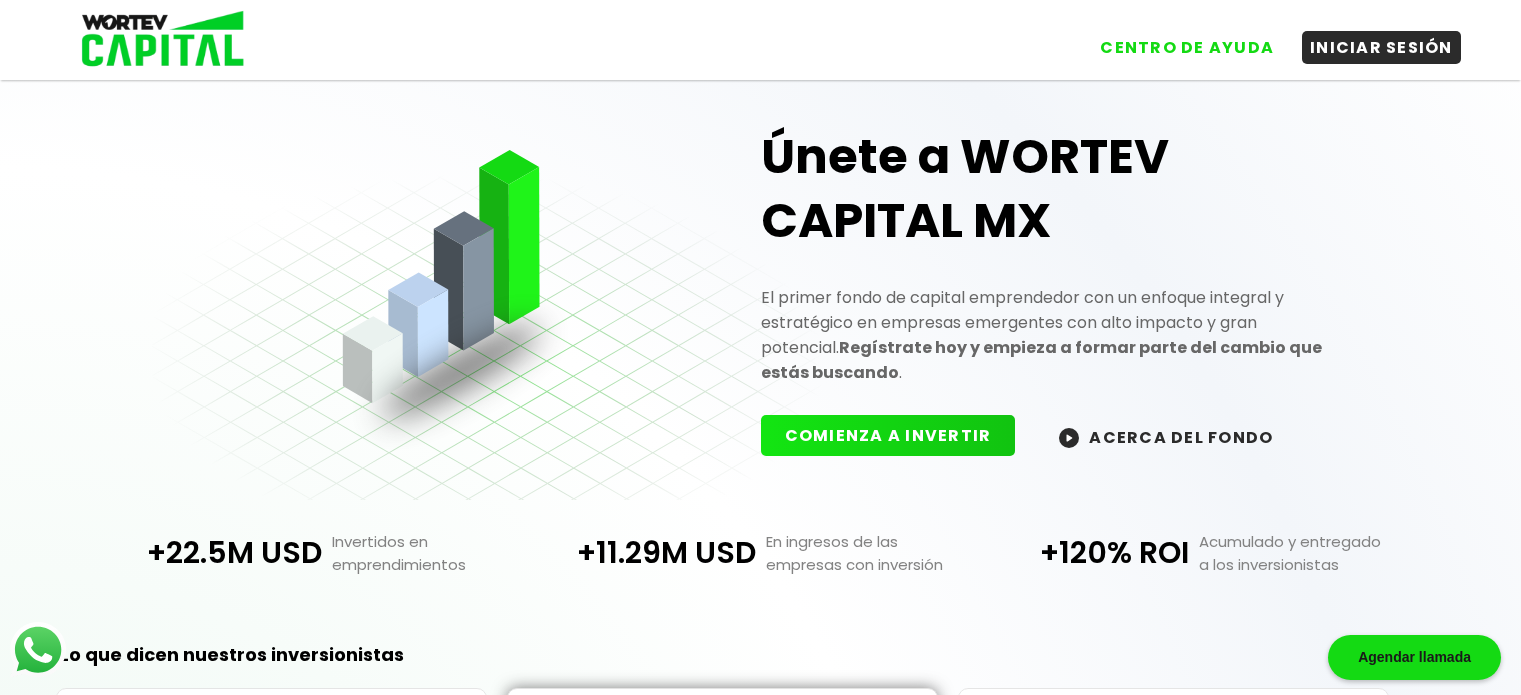 scroll, scrollTop: 0, scrollLeft: 0, axis: both 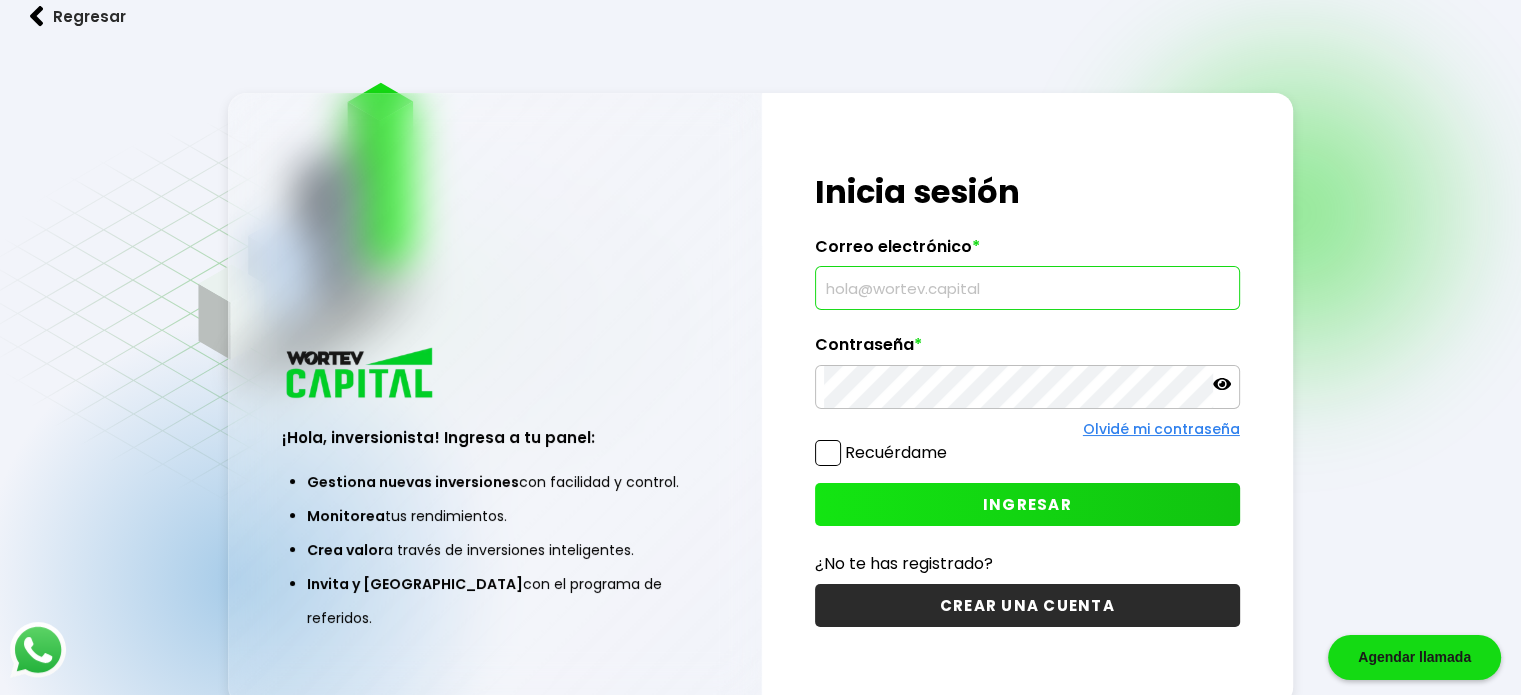click at bounding box center [1027, 288] 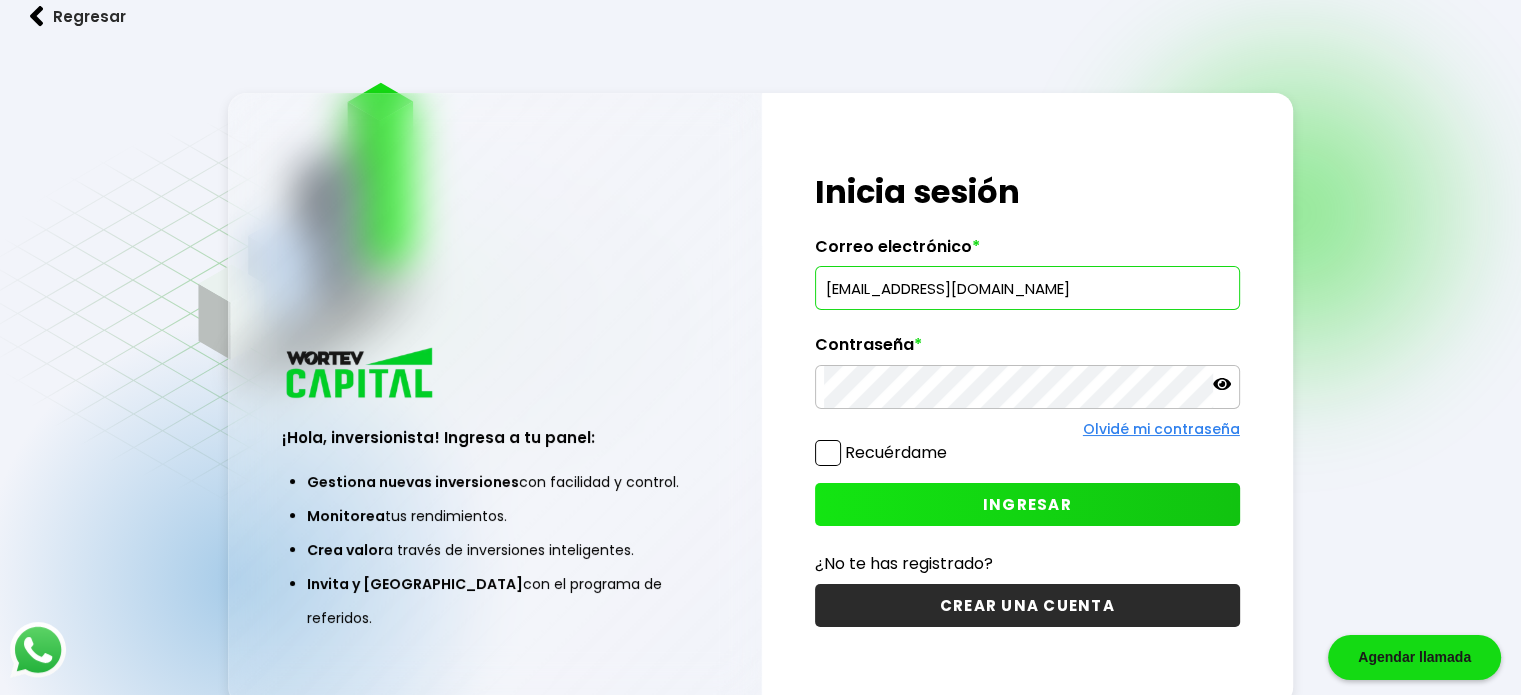 type on "[EMAIL_ADDRESS][DOMAIN_NAME]" 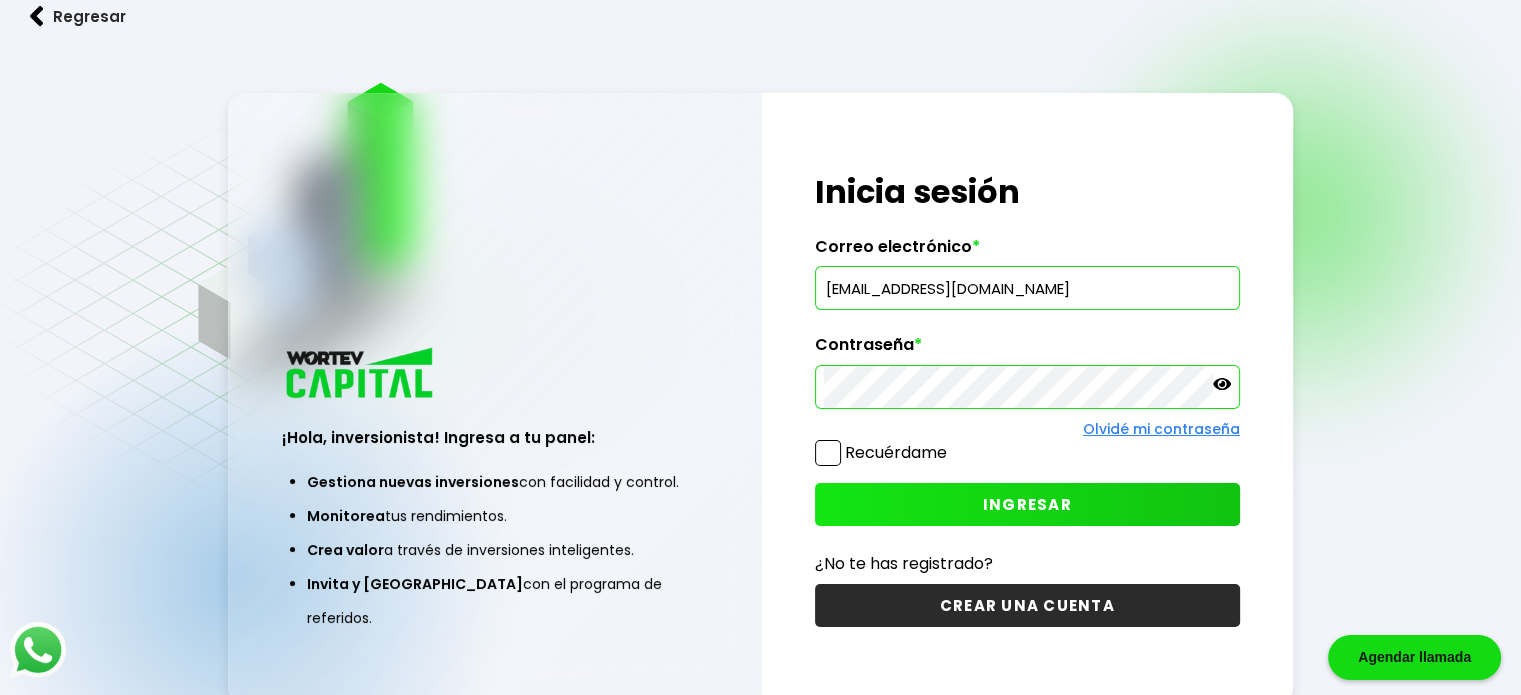 click on "INGRESAR" at bounding box center (1027, 504) 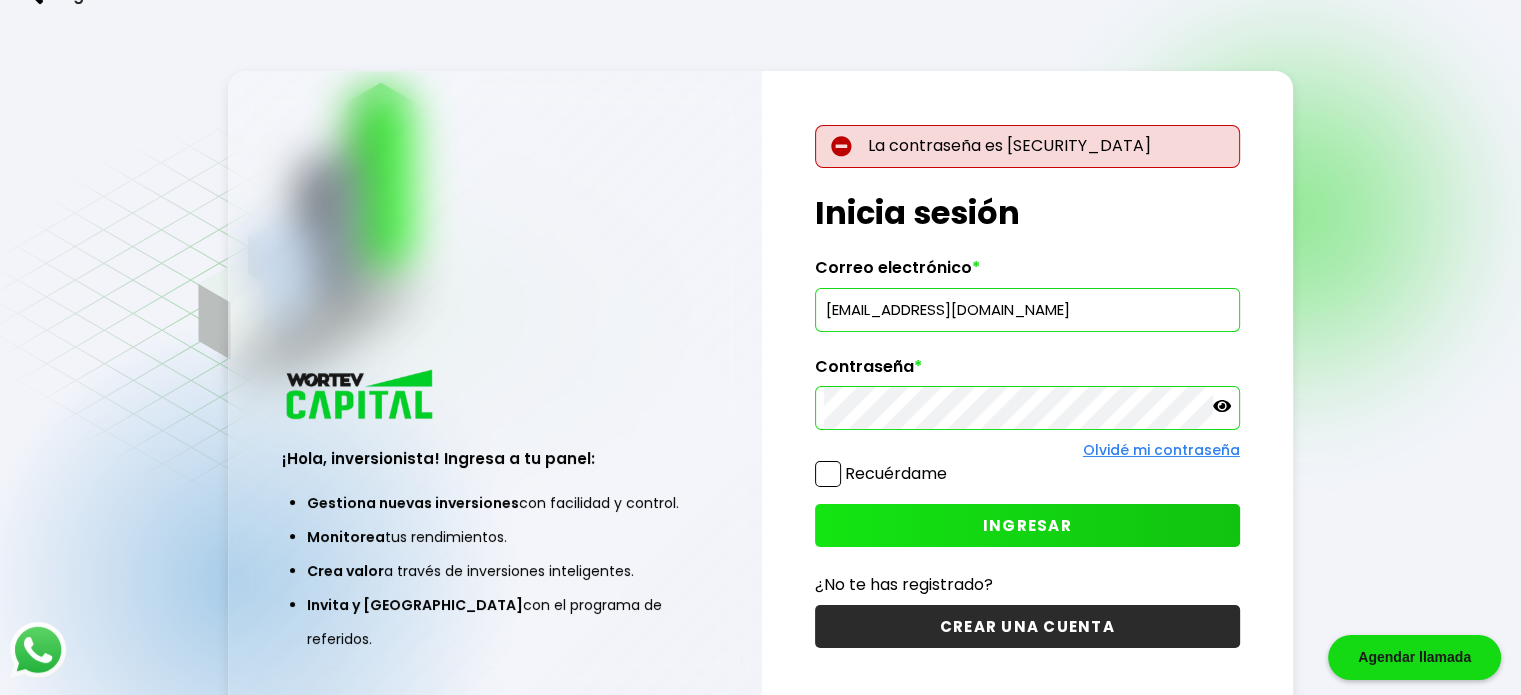 click on "¡Hola, inversionista! Ingresa a tu panel: Gestiona nuevas inversiones  con facilidad y control. Monitorea  tus rendimientos. Crea valor  a través de inversiones inteligentes. Invita y gana  con el programa de referidos. La contraseña es [SECURITY_DATA] ¡Hola, inversionista! Ingresa tus credenciales para iniciar sesión Inicia sesión Correo electrónico * [EMAIL_ADDRESS][DOMAIN_NAME] Contraseña * Olvidé mi contraseña Recuérdame INGRESAR ¿No te has registrado? CREAR UNA CUENTA" at bounding box center [760, 398] 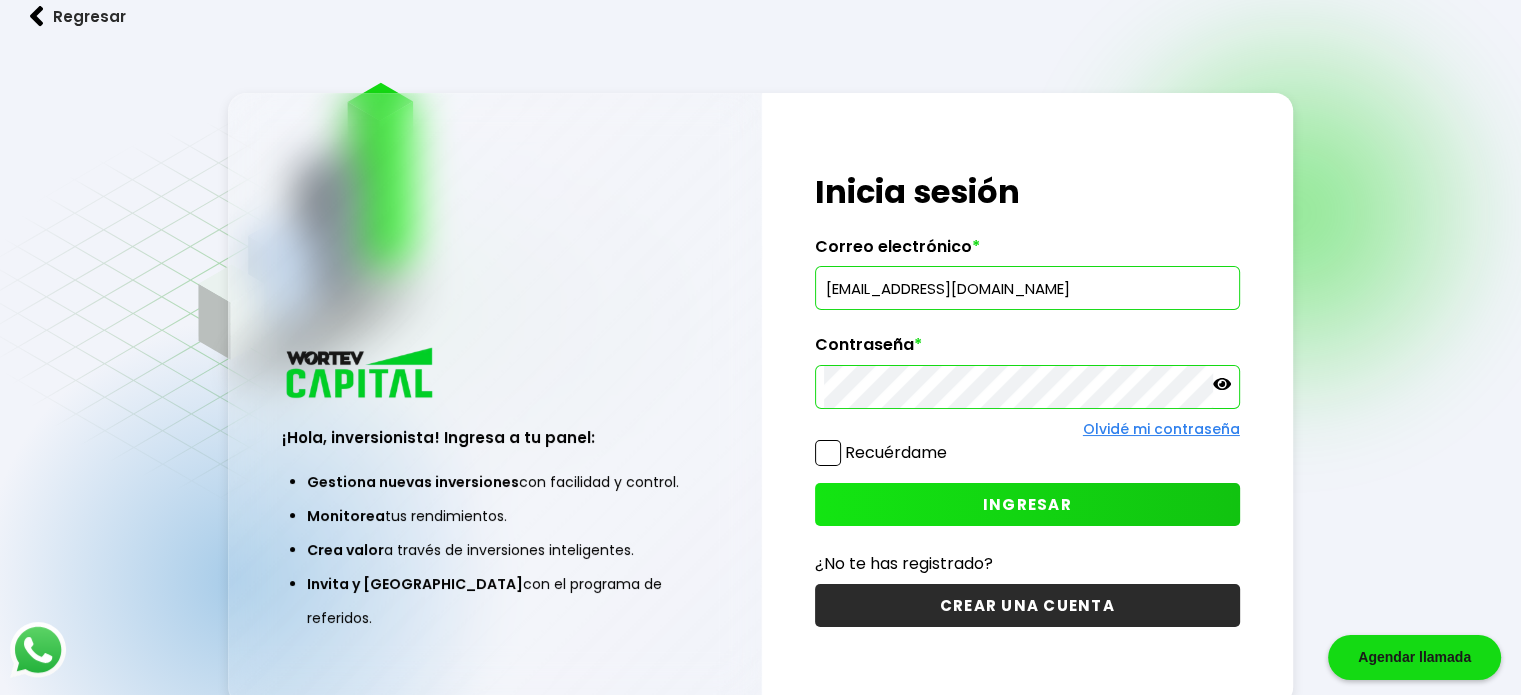 click on "INGRESAR" at bounding box center (1027, 504) 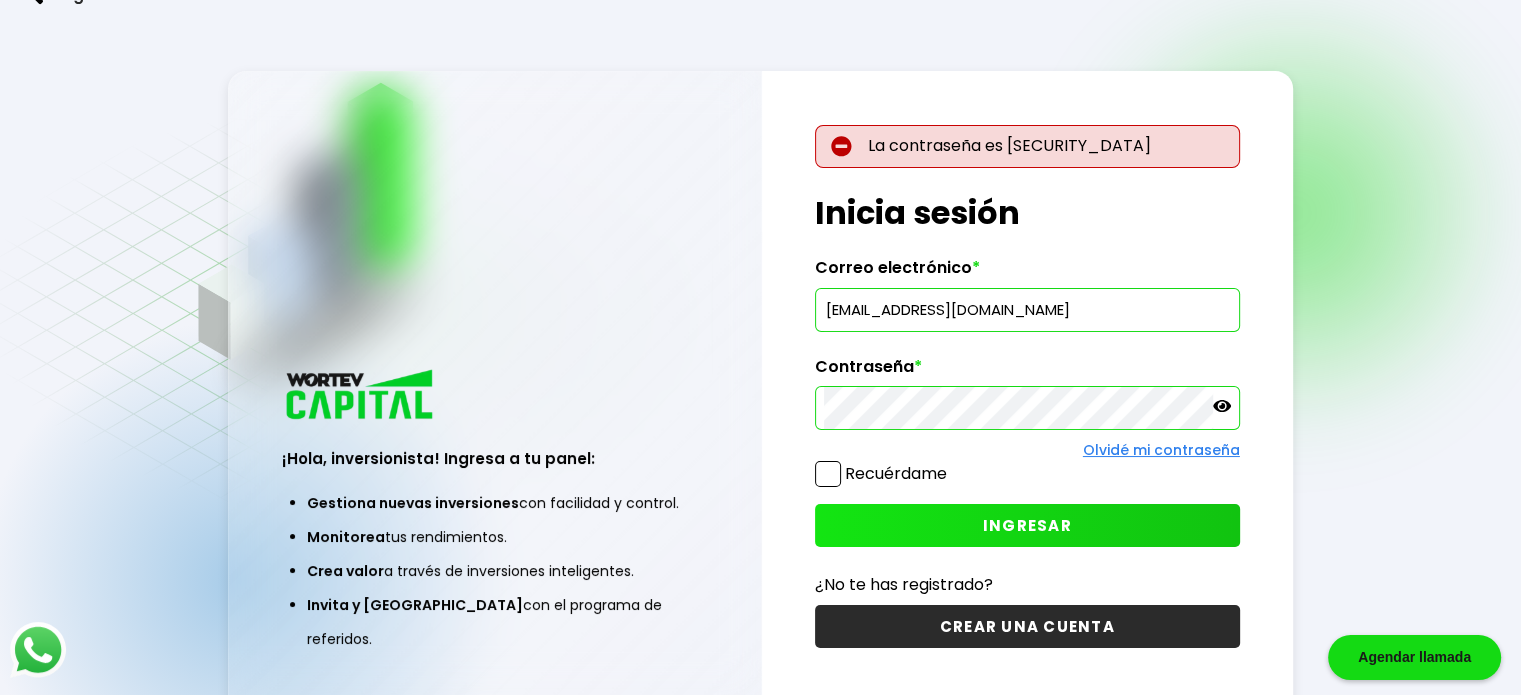 click on "¡Hola, inversionista! Ingresa a tu panel: Gestiona nuevas inversiones  con facilidad y control. Monitorea  tus rendimientos. Crea valor  a través de inversiones inteligentes. Invita y gana  con el programa de referidos. La contraseña es [SECURITY_DATA] ¡Hola, inversionista! Ingresa tus credenciales para iniciar sesión Inicia sesión Correo electrónico * [EMAIL_ADDRESS][DOMAIN_NAME] Contraseña * Olvidé mi contraseña Recuérdame INGRESAR ¿No te has registrado? CREAR UNA CUENTA" at bounding box center [760, 398] 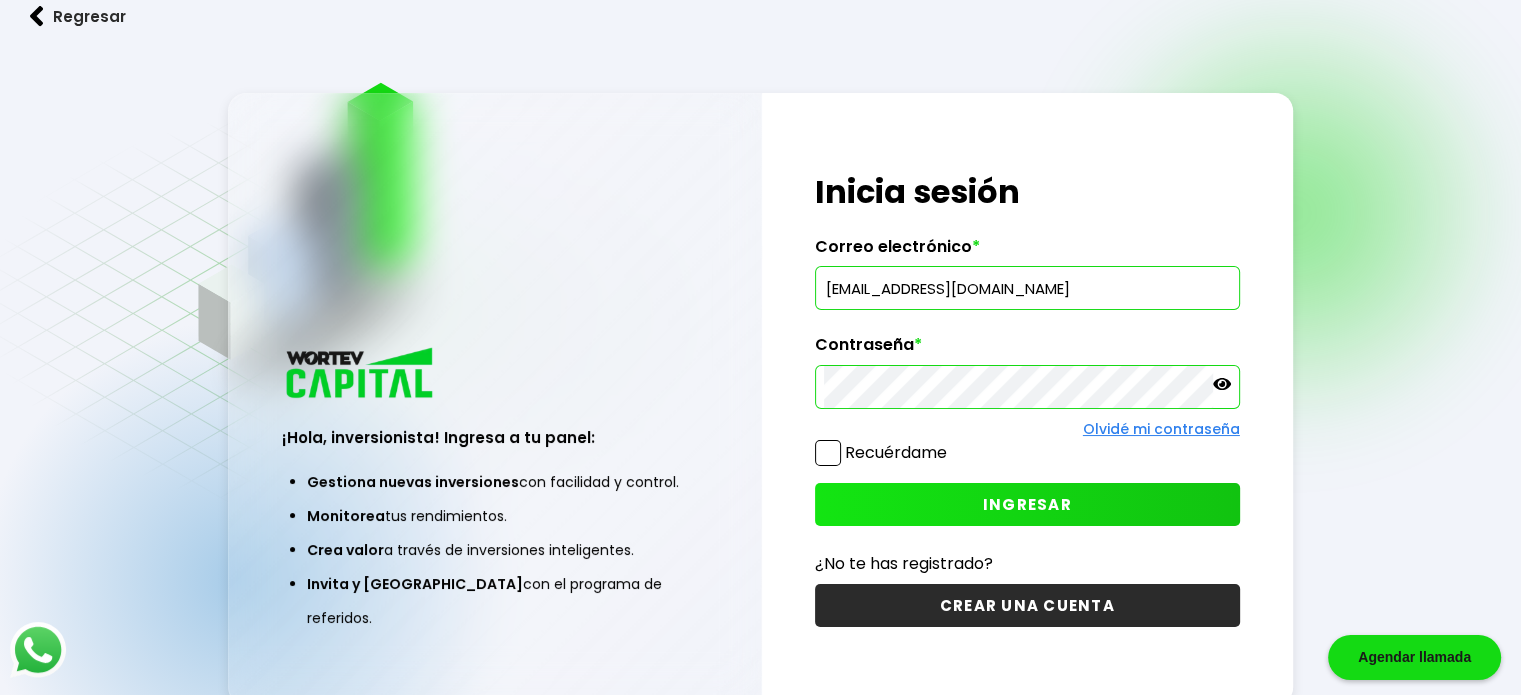 click 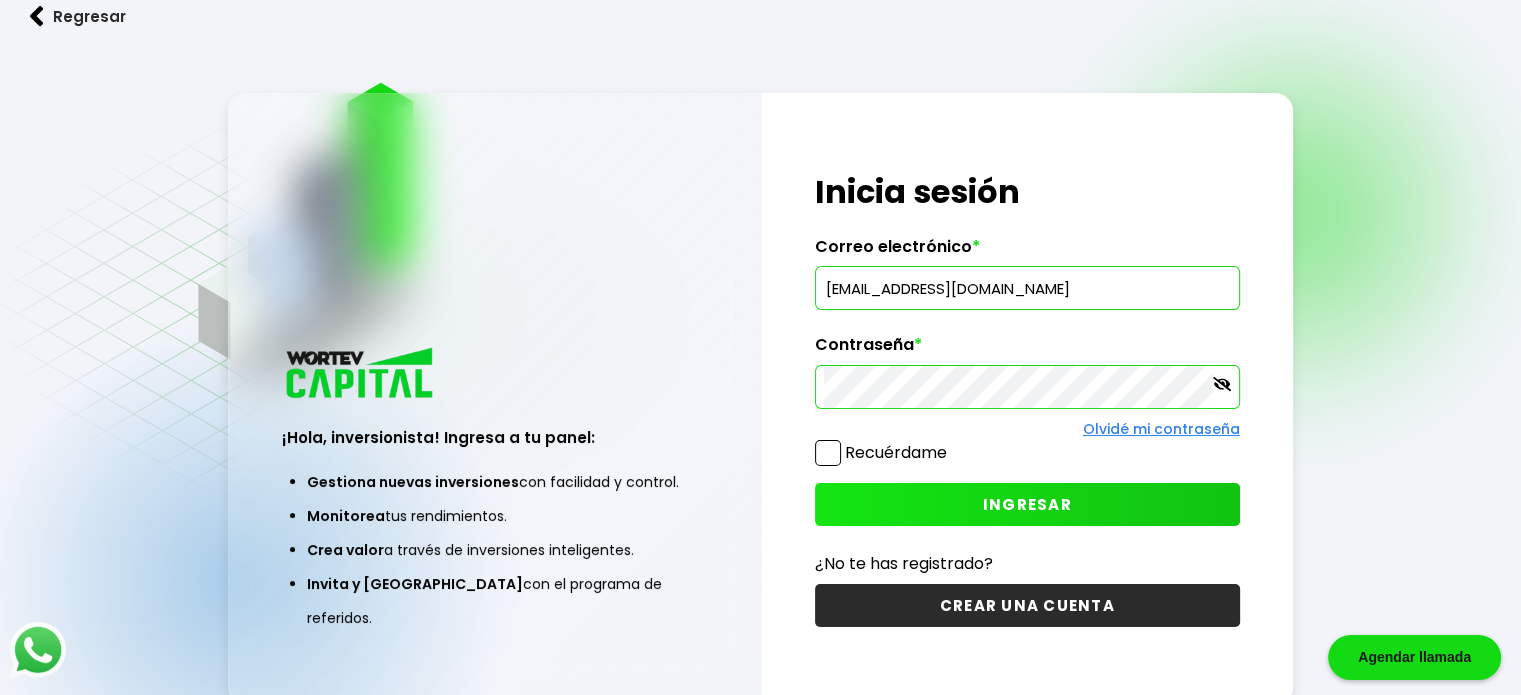 click on "INGRESAR" at bounding box center [1027, 504] 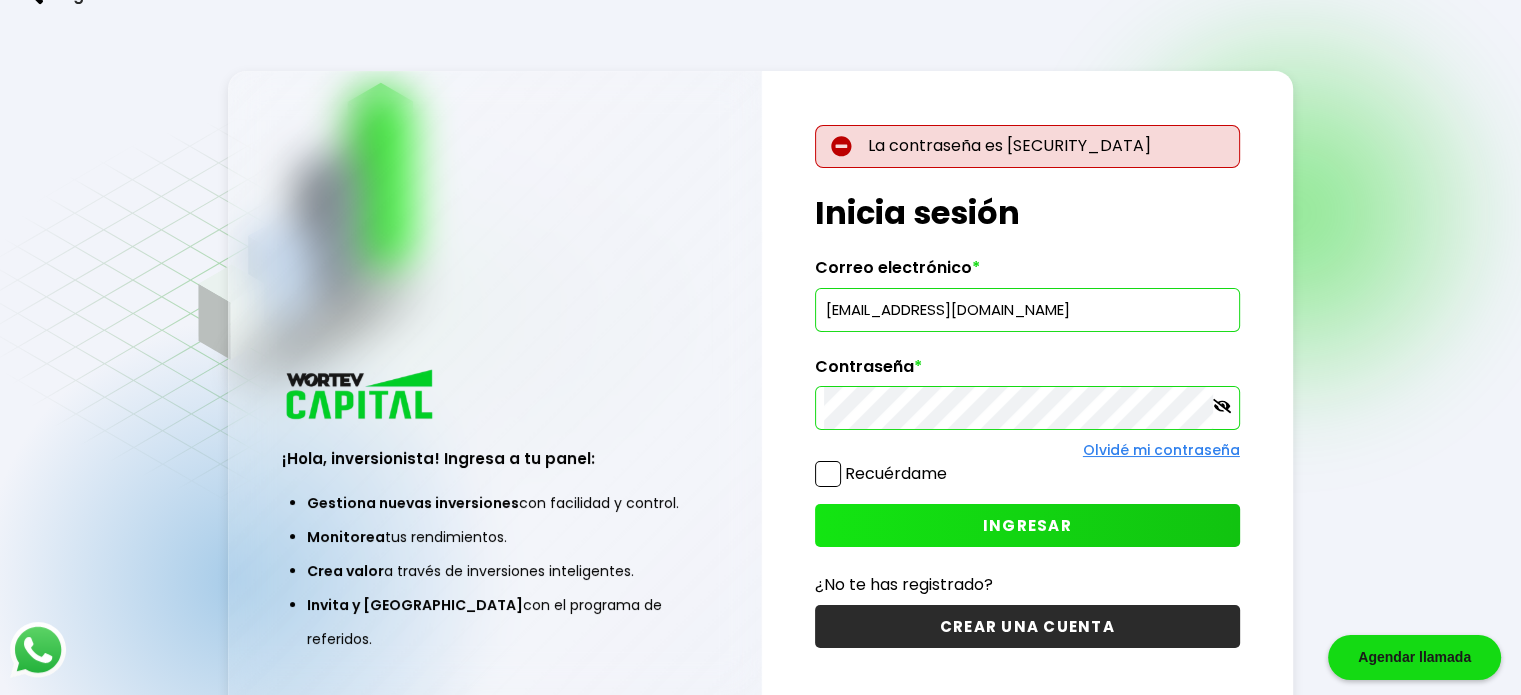 click on "¡Hola, inversionista! Ingresa a tu panel: Gestiona nuevas inversiones  con facilidad y control. Monitorea  tus rendimientos. Crea valor  a través de inversiones inteligentes. Invita y gana  con el programa de referidos. La contraseña es [SECURITY_DATA] ¡Hola, inversionista! Ingresa tus credenciales para iniciar sesión Inicia sesión Correo electrónico * [EMAIL_ADDRESS][DOMAIN_NAME] Contraseña * Olvidé mi contraseña Recuérdame INGRESAR ¿No te has registrado? CREAR UNA CUENTA" at bounding box center [760, 398] 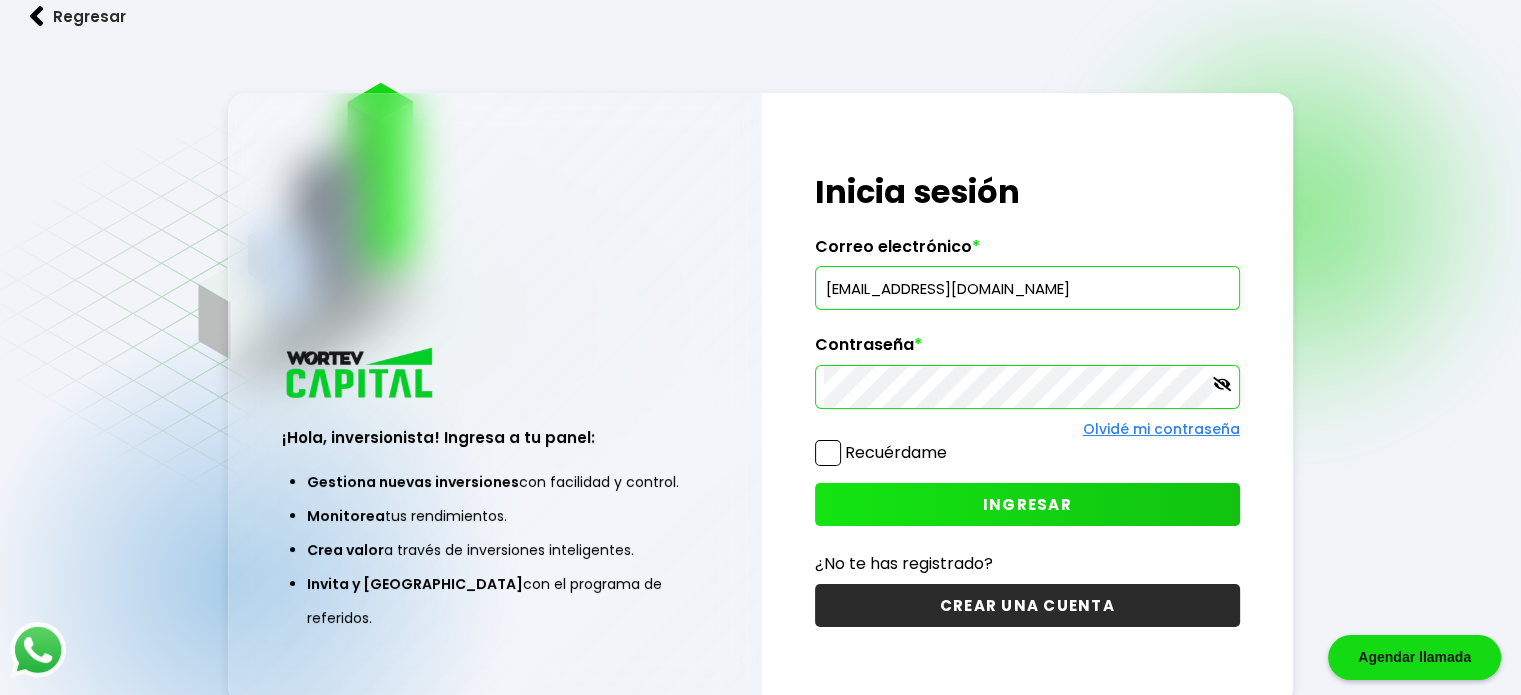 click on "INGRESAR" at bounding box center [1027, 504] 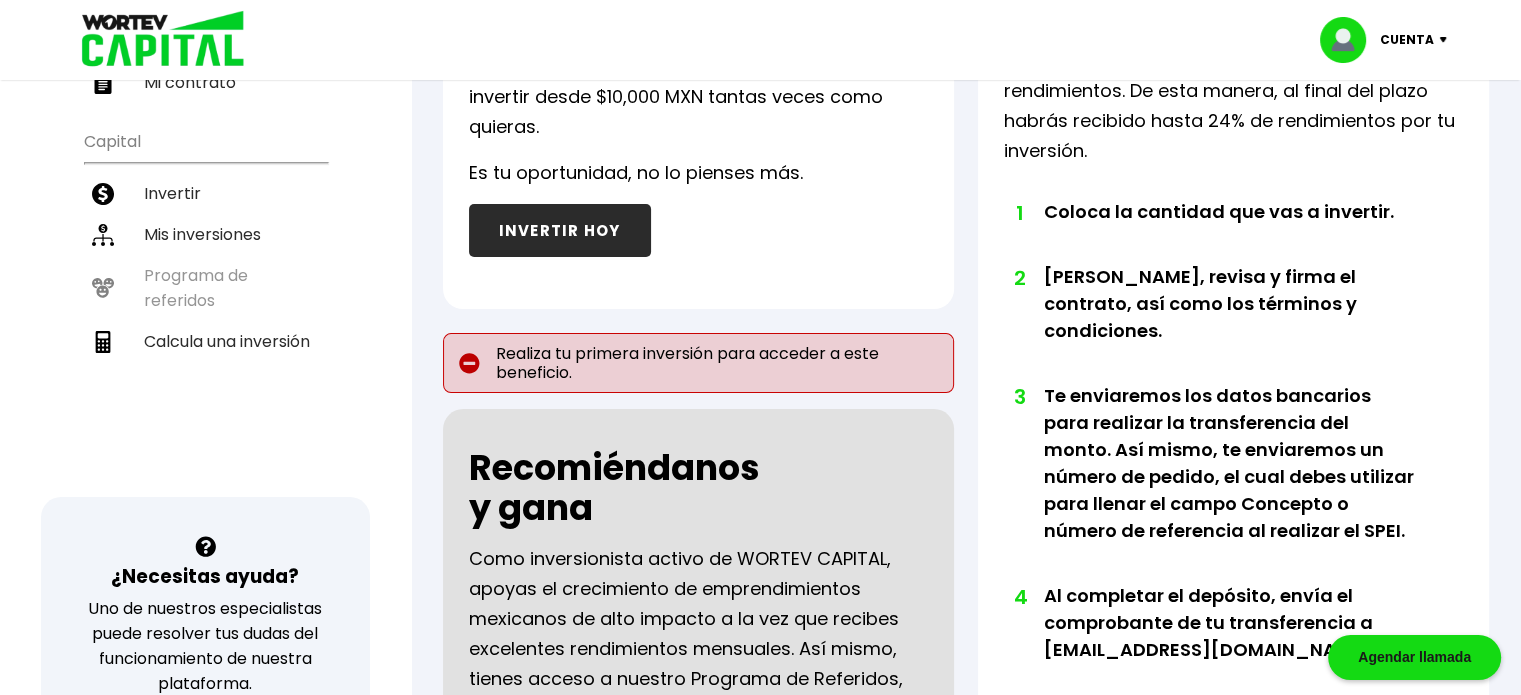 scroll, scrollTop: 0, scrollLeft: 0, axis: both 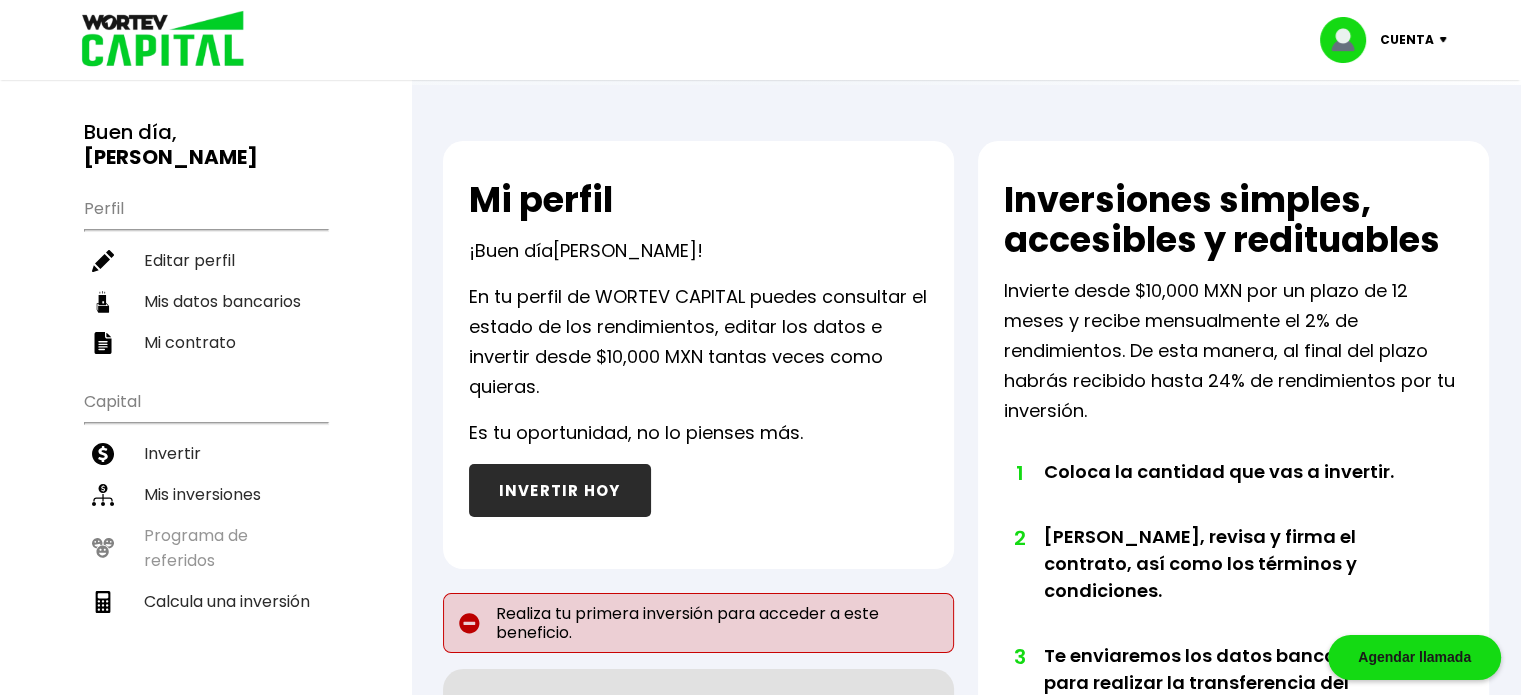 click on "INVERTIR HOY" at bounding box center [560, 490] 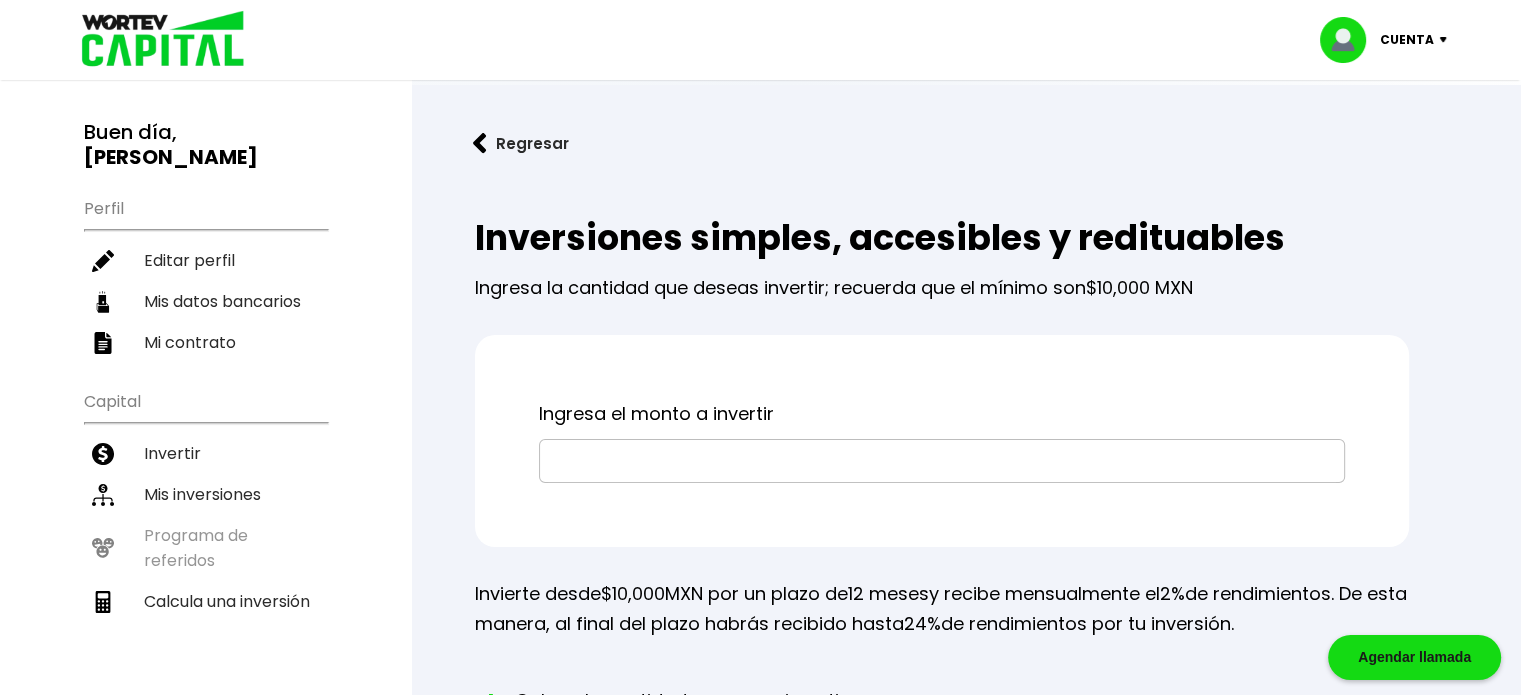 click at bounding box center [942, 461] 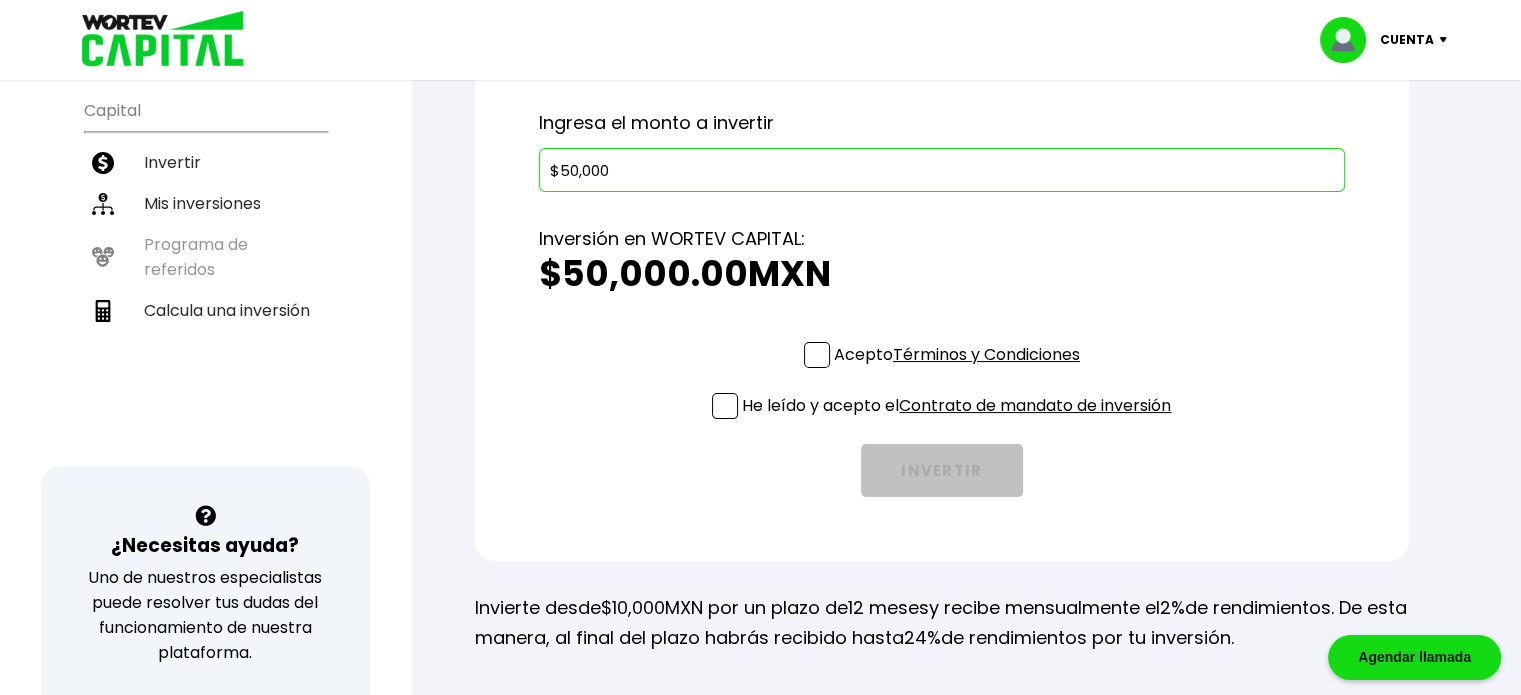 scroll, scrollTop: 300, scrollLeft: 0, axis: vertical 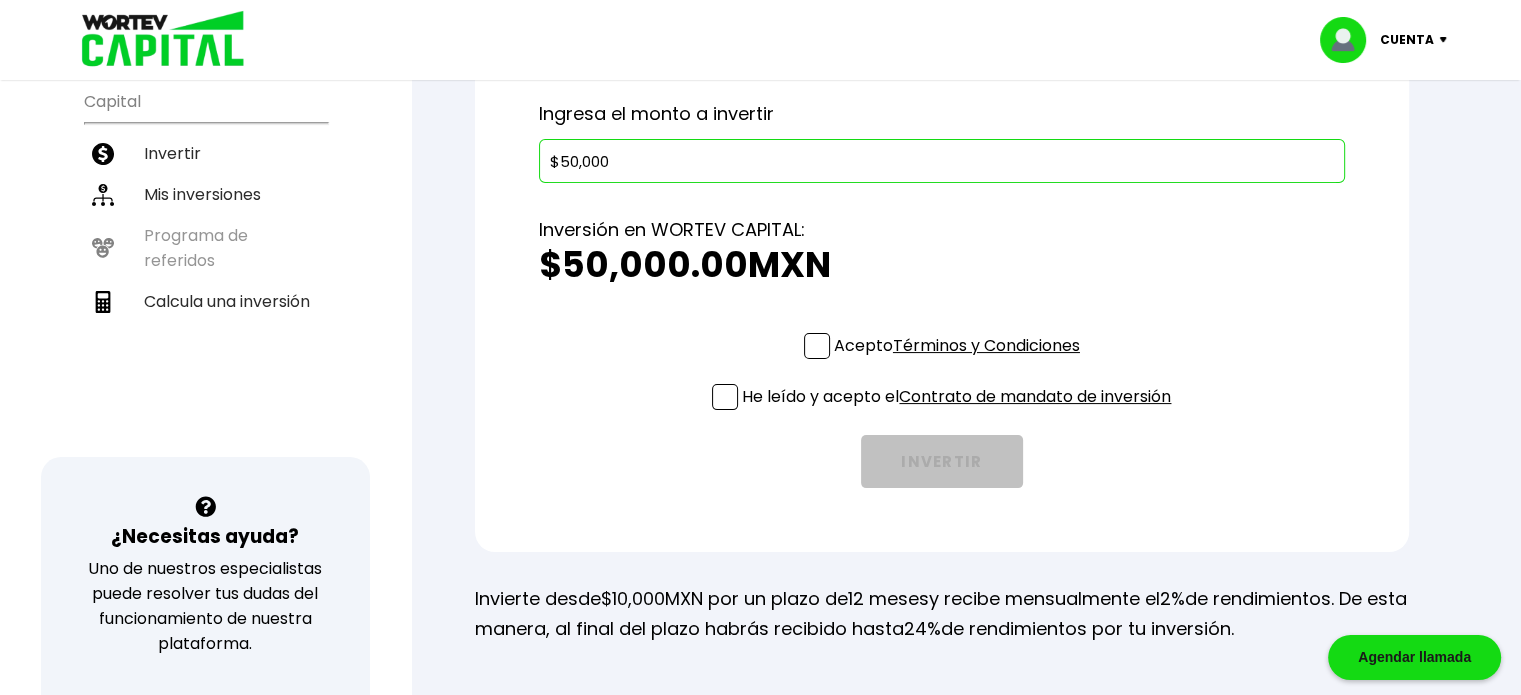 type on "$50,000" 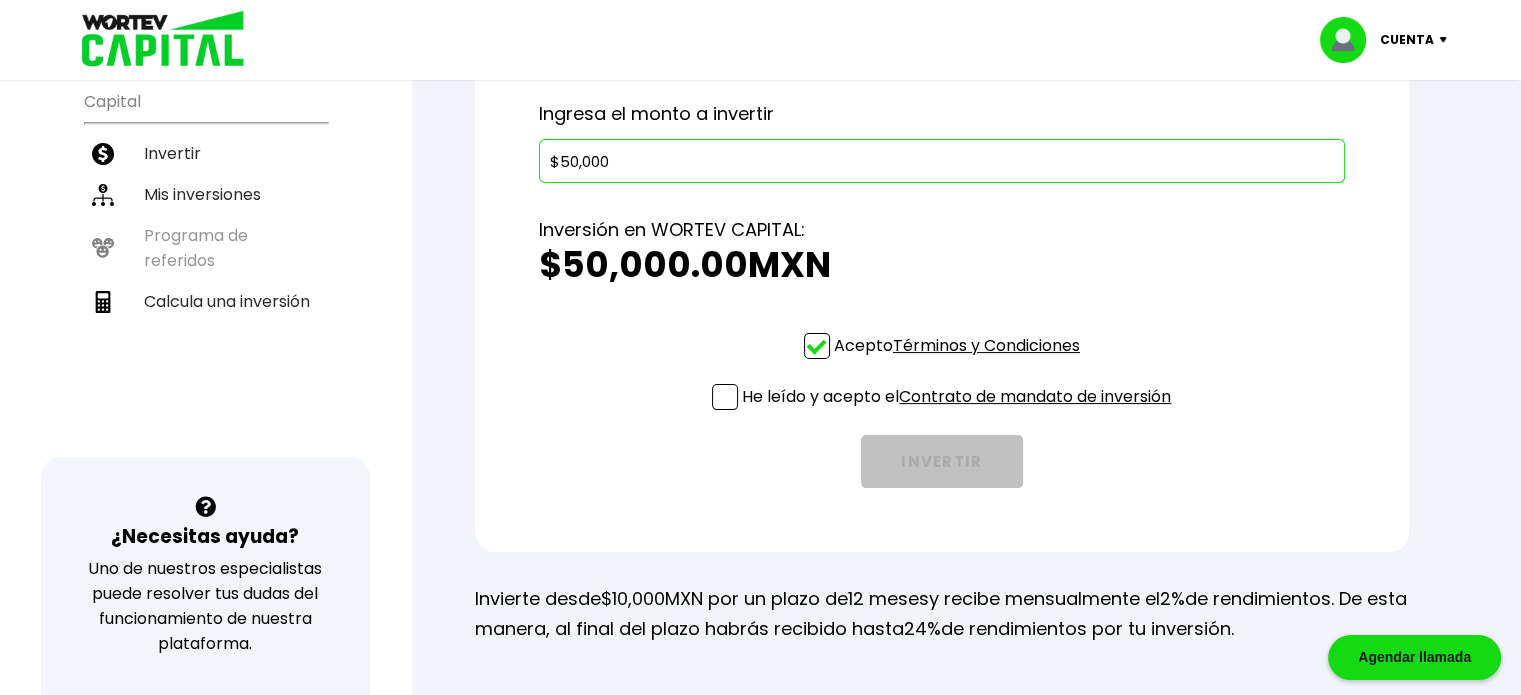 click at bounding box center (725, 397) 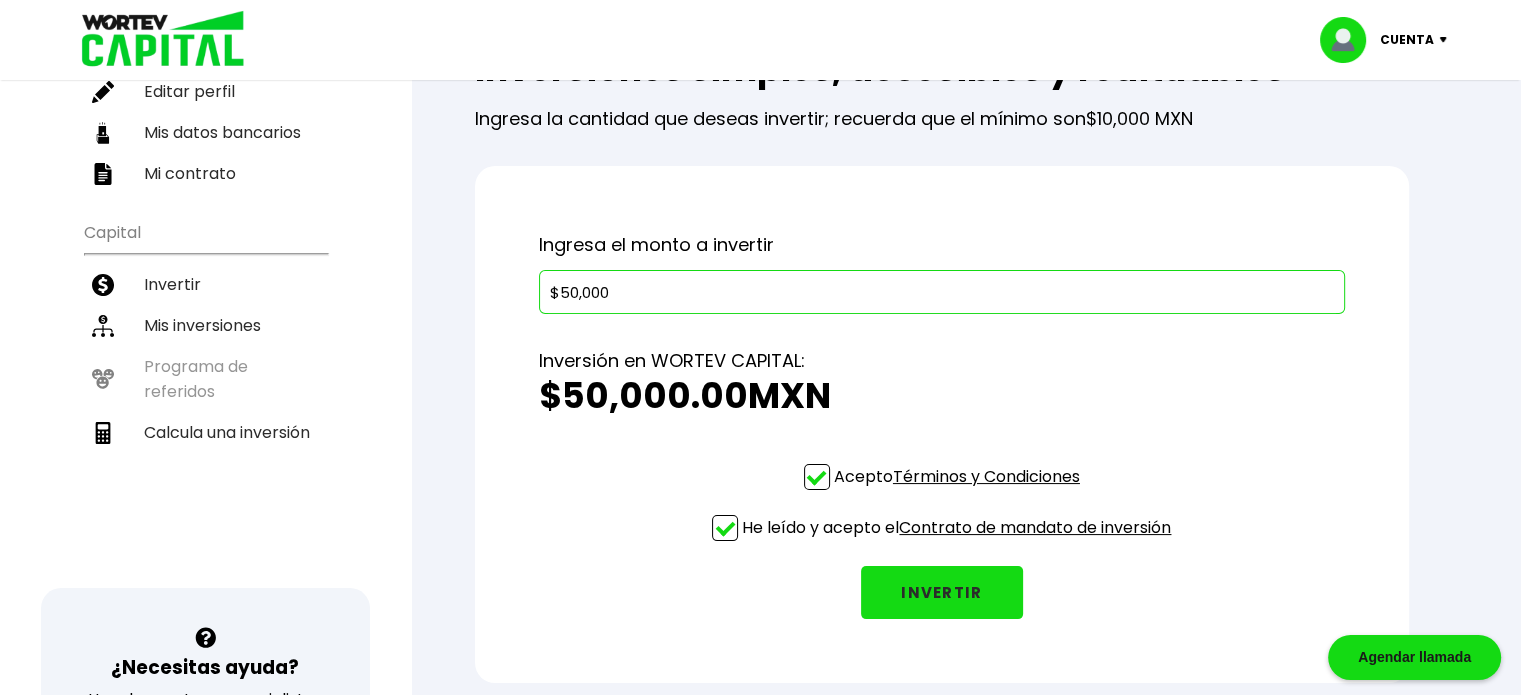 scroll, scrollTop: 200, scrollLeft: 0, axis: vertical 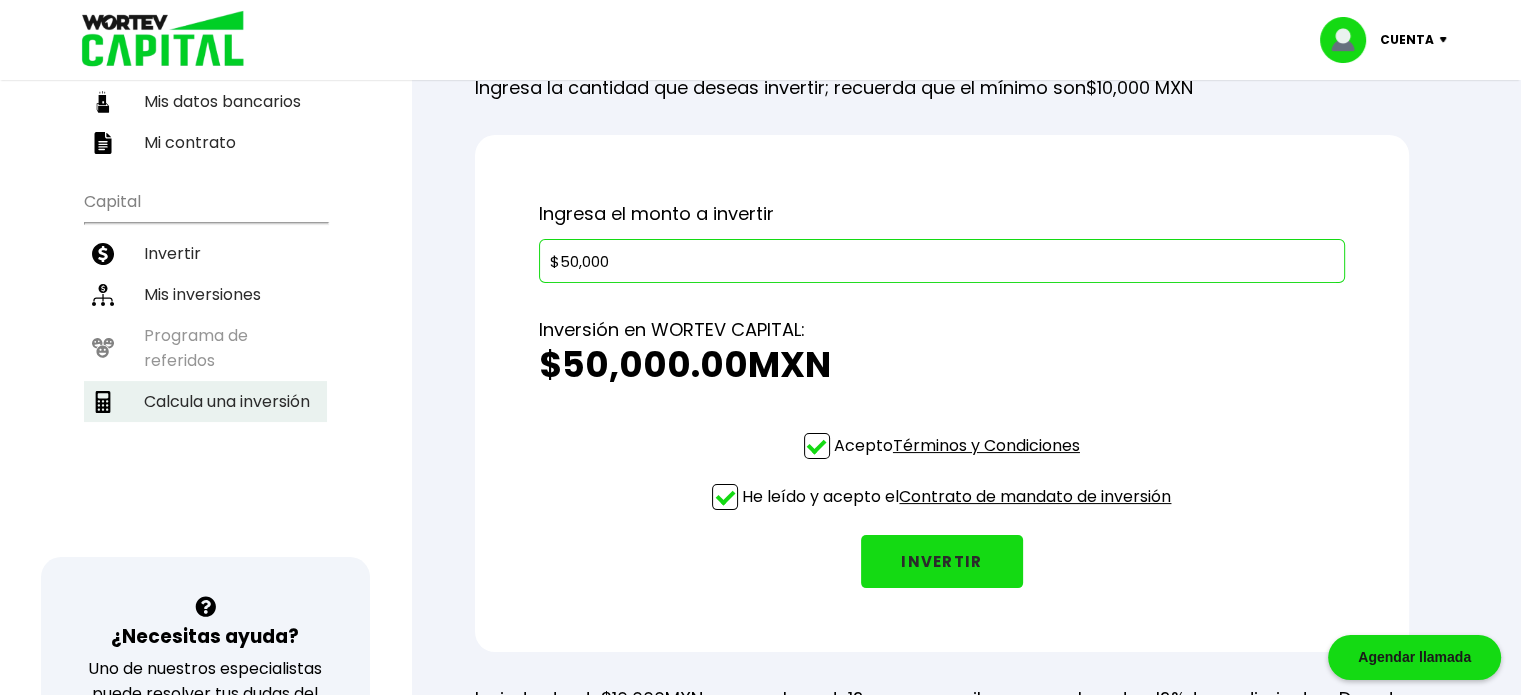click on "Calcula una inversión" at bounding box center (205, 401) 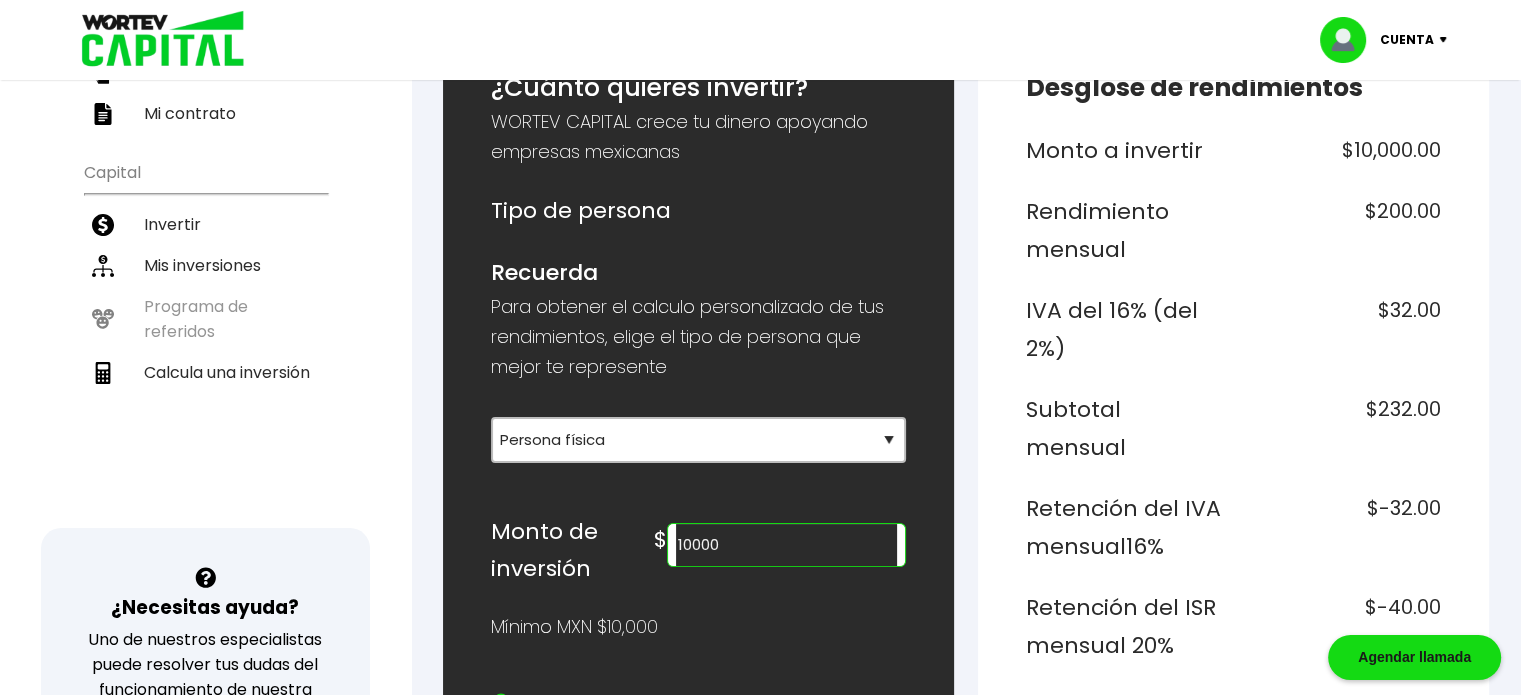 scroll, scrollTop: 300, scrollLeft: 0, axis: vertical 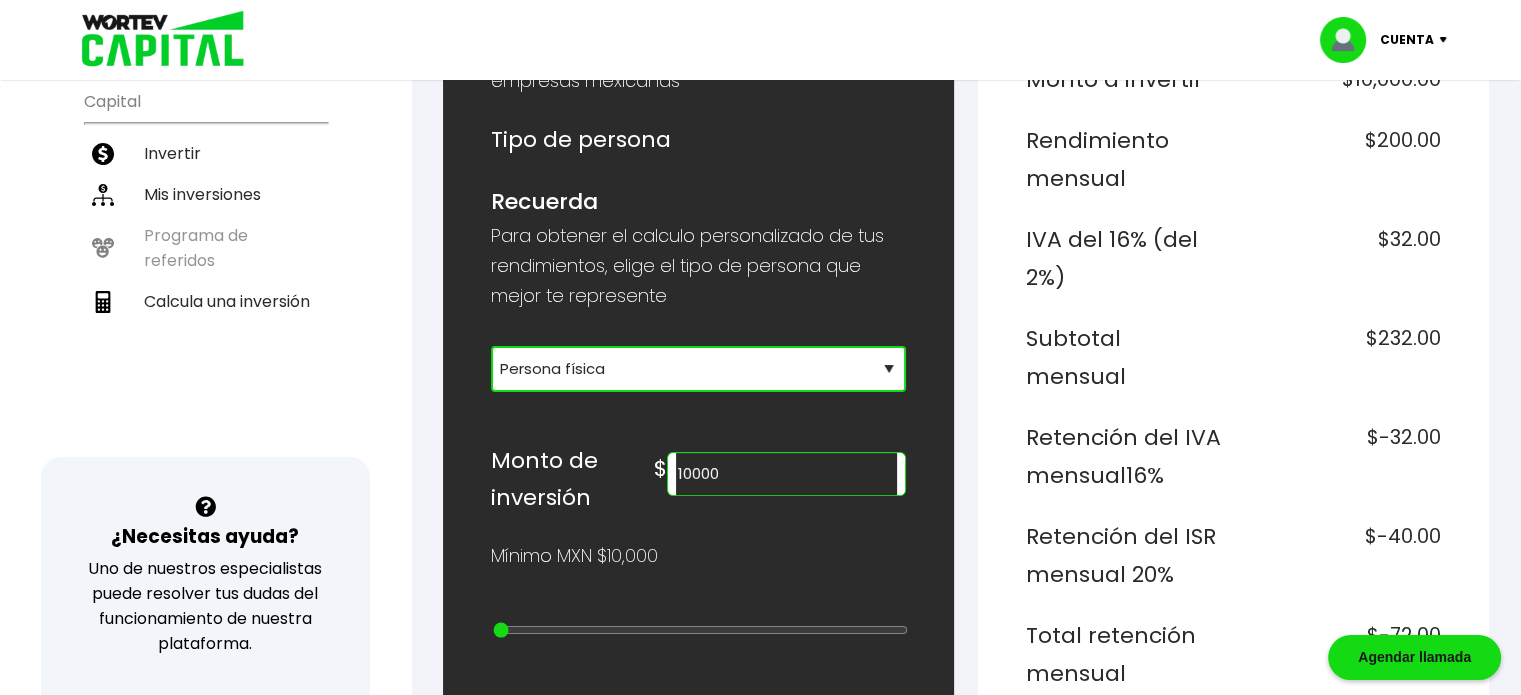 click on "Selecciona tu tipo de persona Persona Física que emite factura Persona física Persona moral" at bounding box center (698, 369) 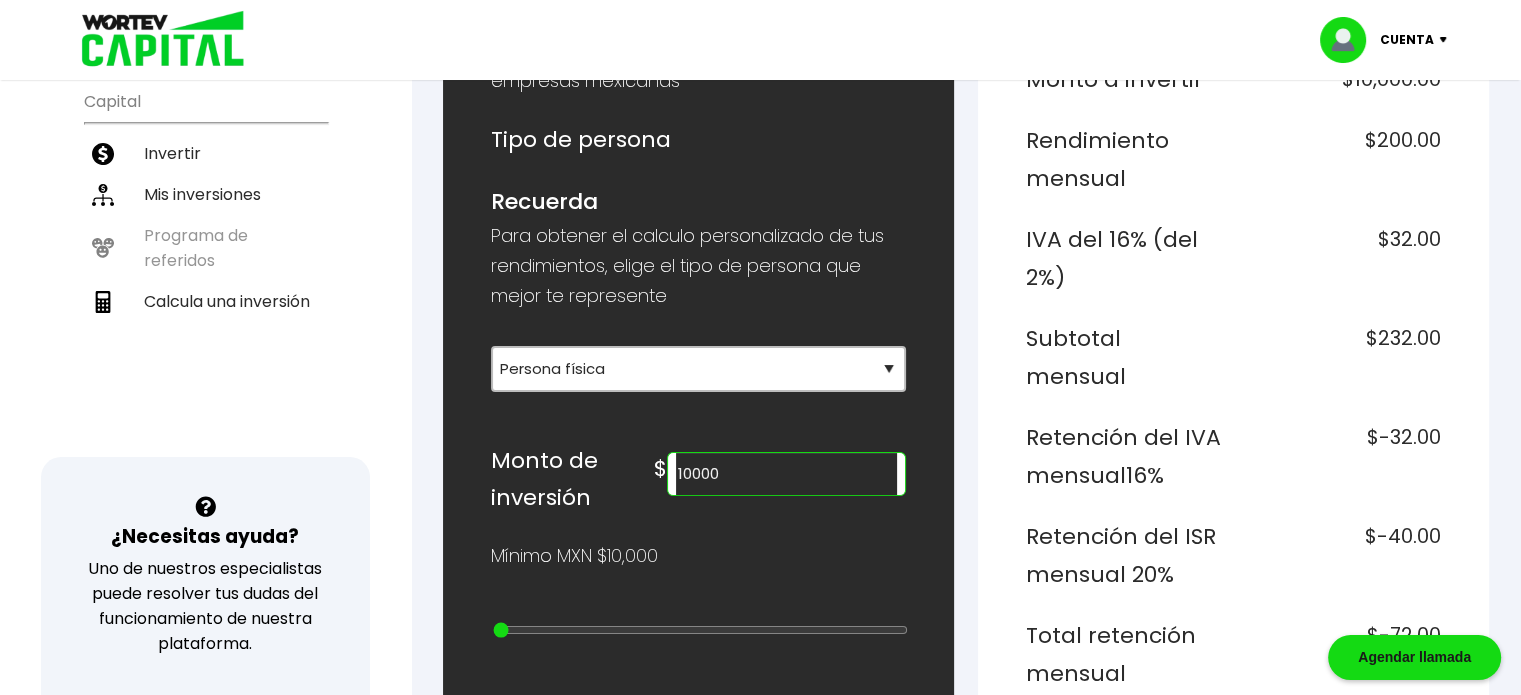 drag, startPoint x: 820, startPoint y: 475, endPoint x: 695, endPoint y: 589, distance: 169.17743 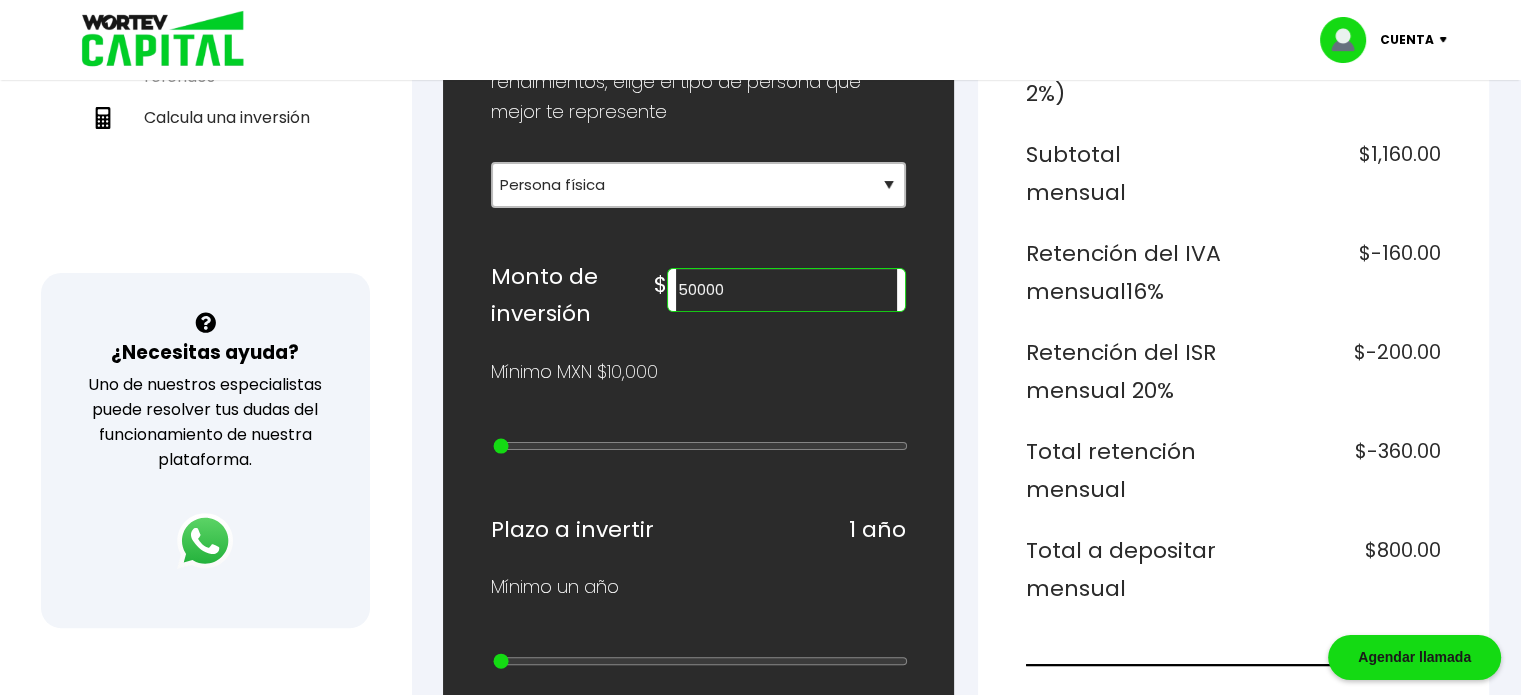 scroll, scrollTop: 500, scrollLeft: 0, axis: vertical 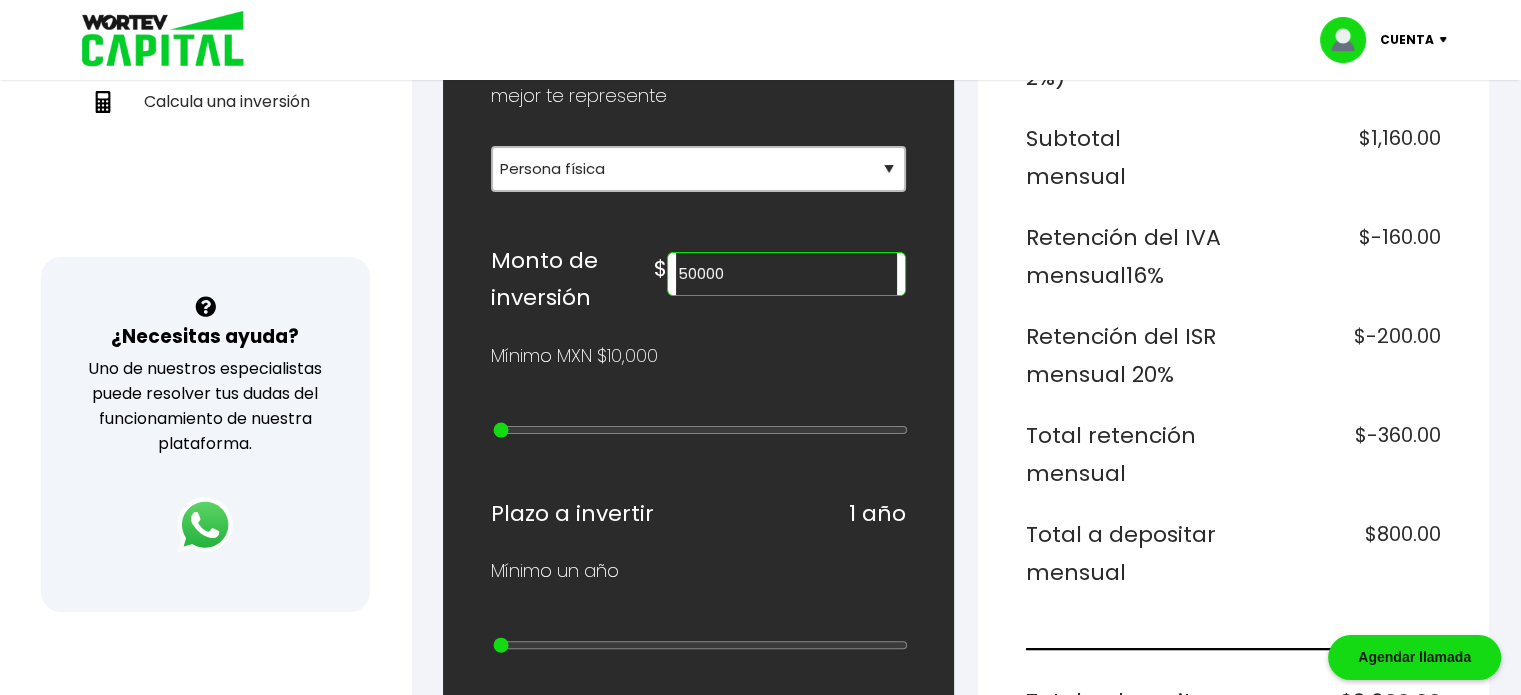 click on "50000" at bounding box center (786, 274) 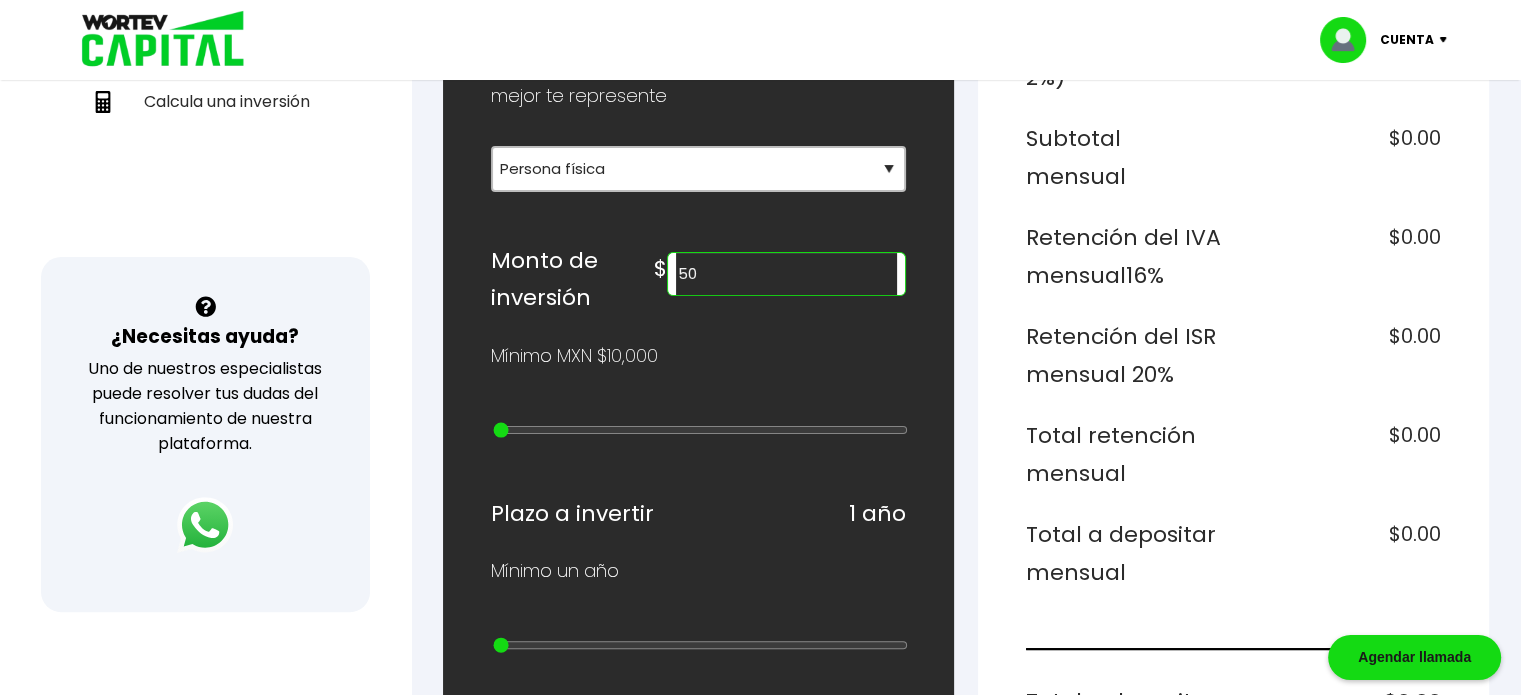 type on "5" 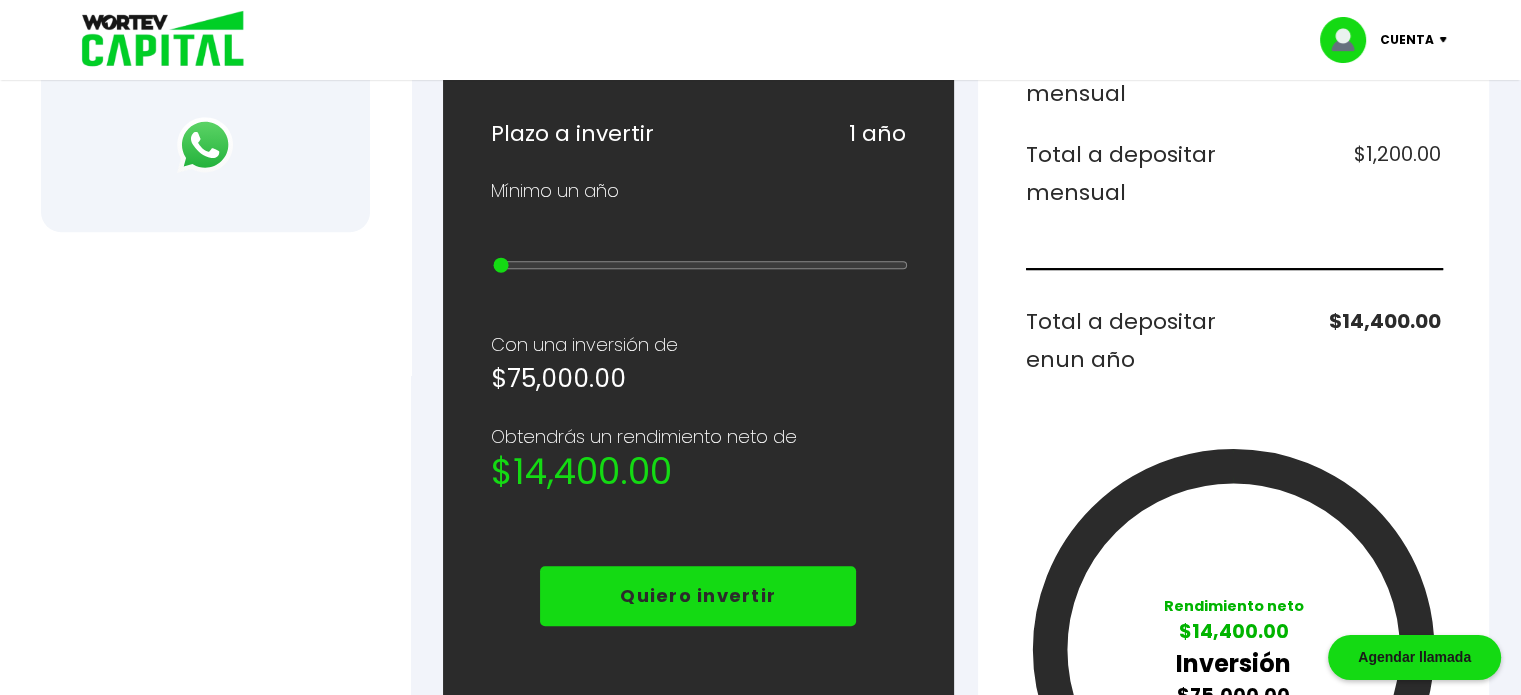 scroll, scrollTop: 900, scrollLeft: 0, axis: vertical 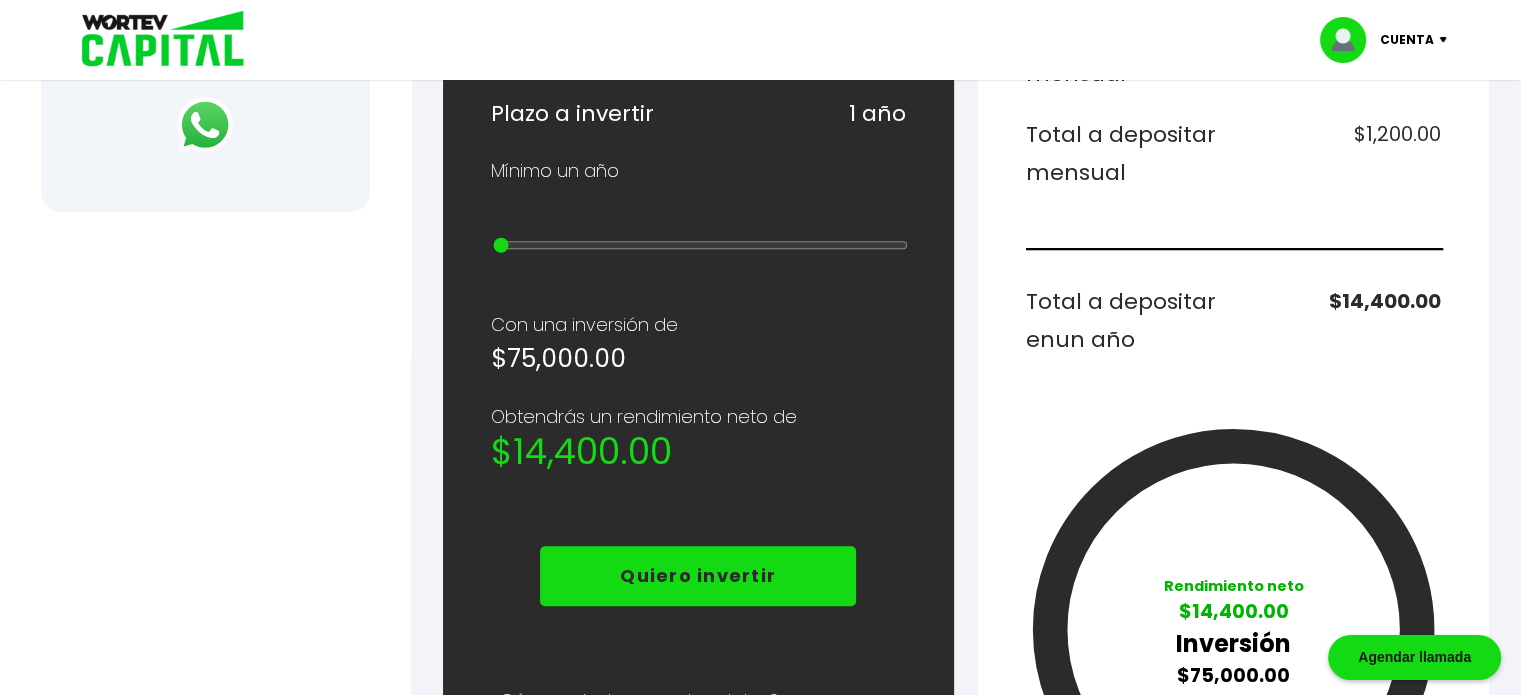 type on "75000" 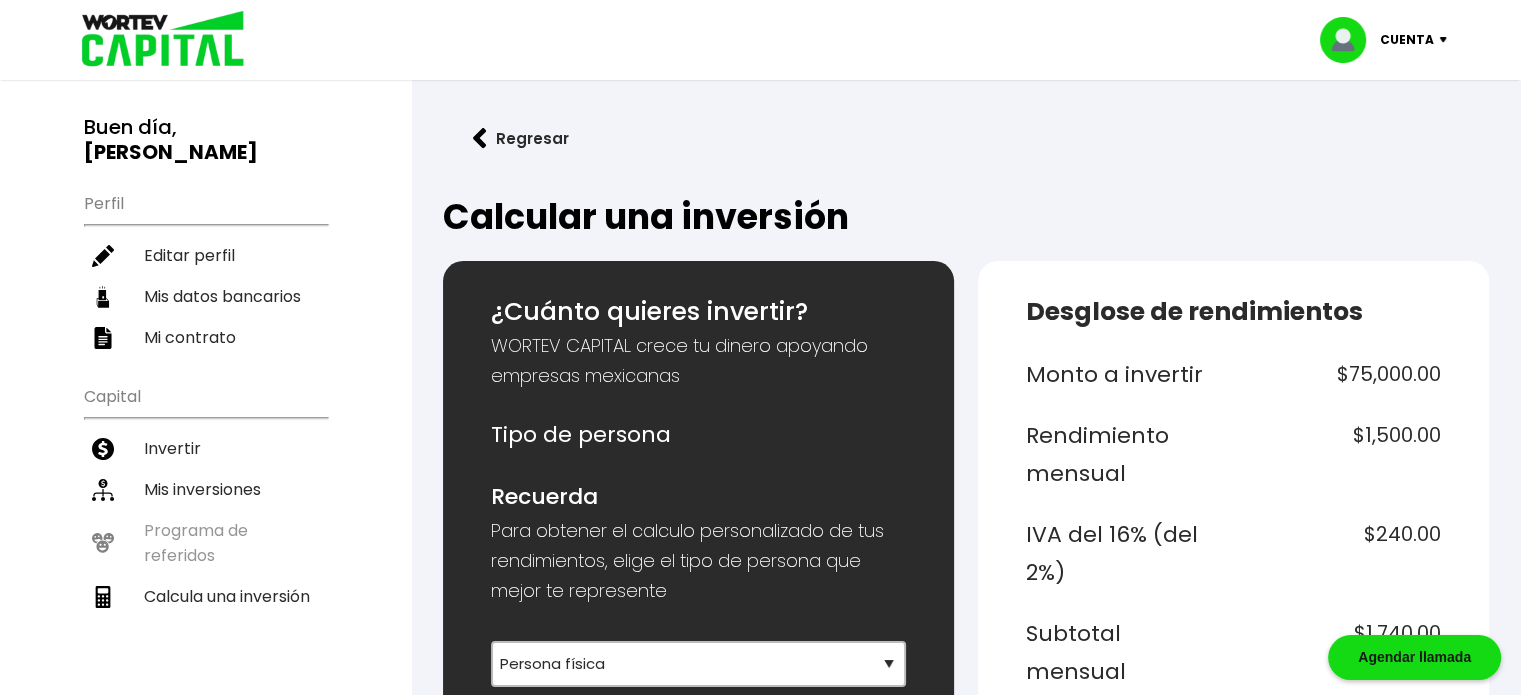 scroll, scrollTop: 0, scrollLeft: 0, axis: both 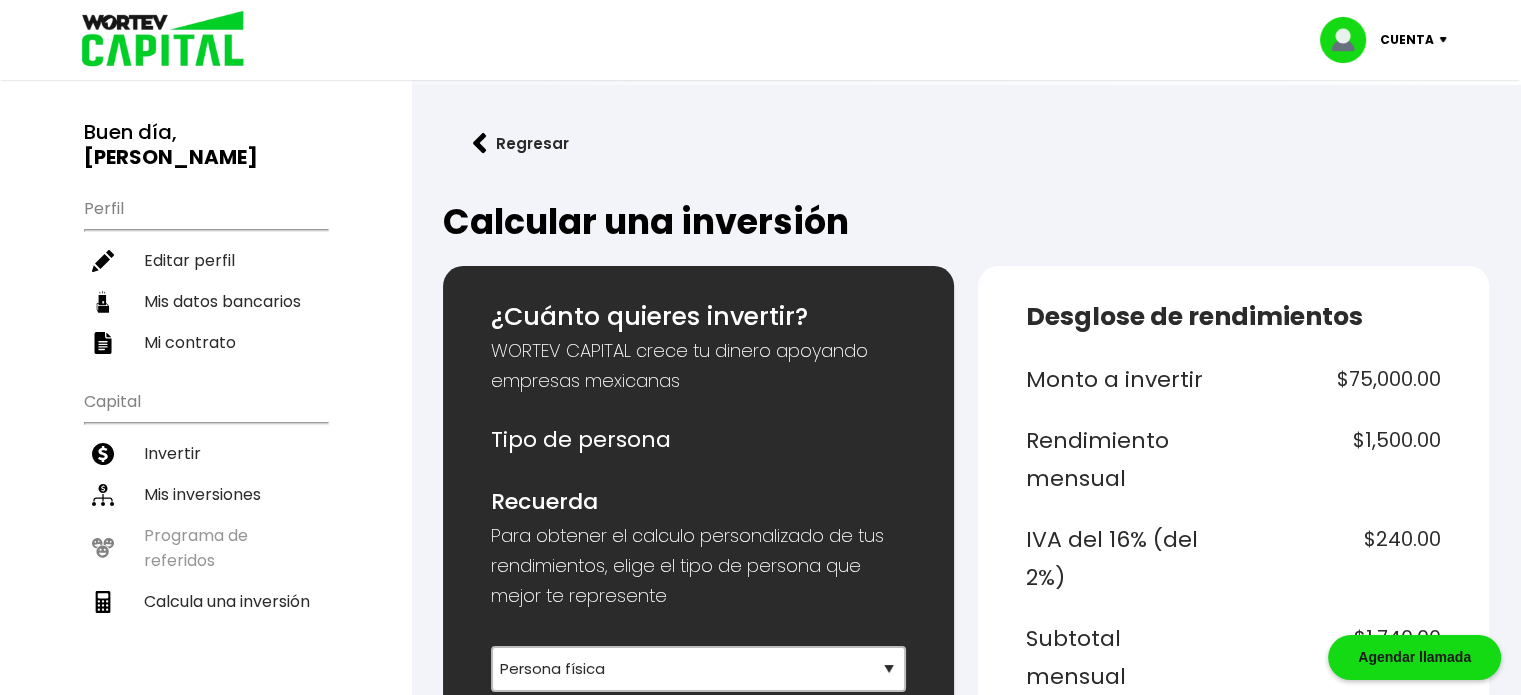click on "Regresar" at bounding box center [521, 143] 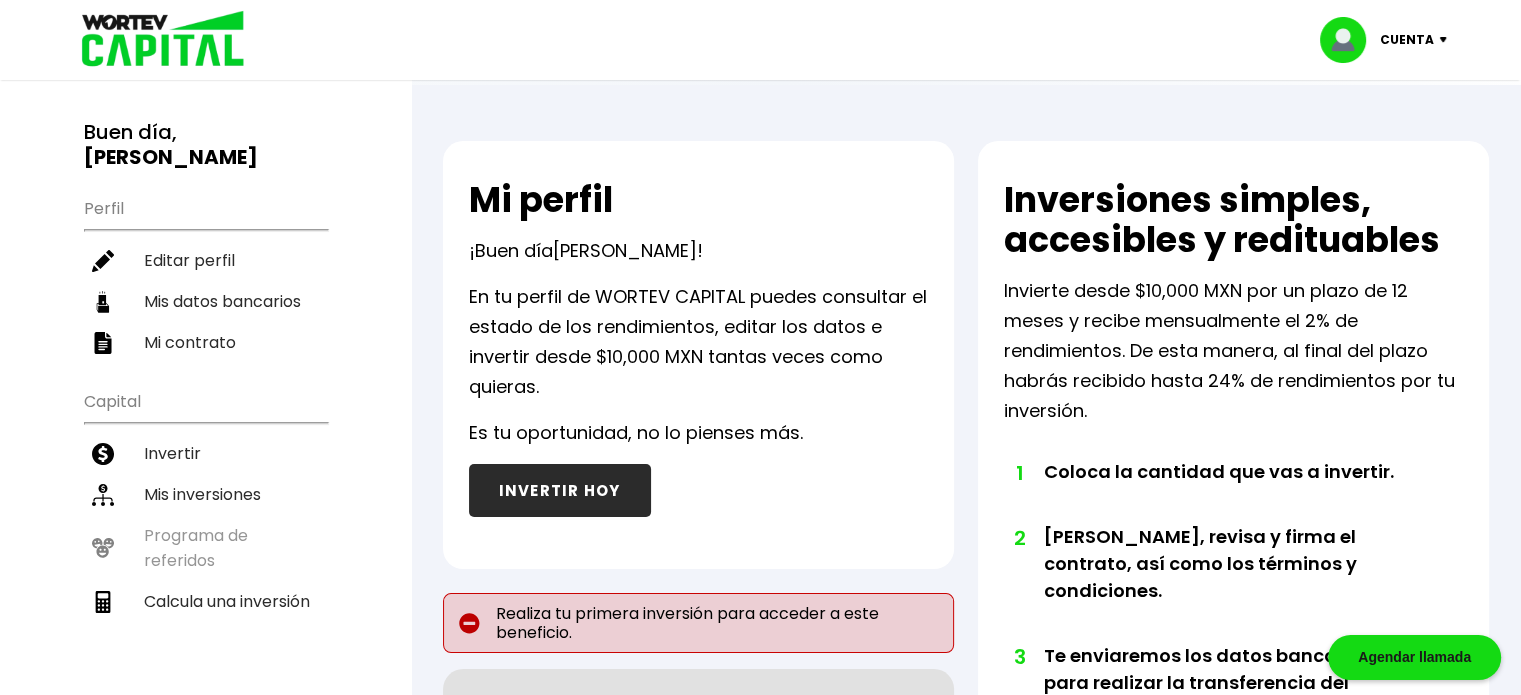 scroll, scrollTop: 100, scrollLeft: 0, axis: vertical 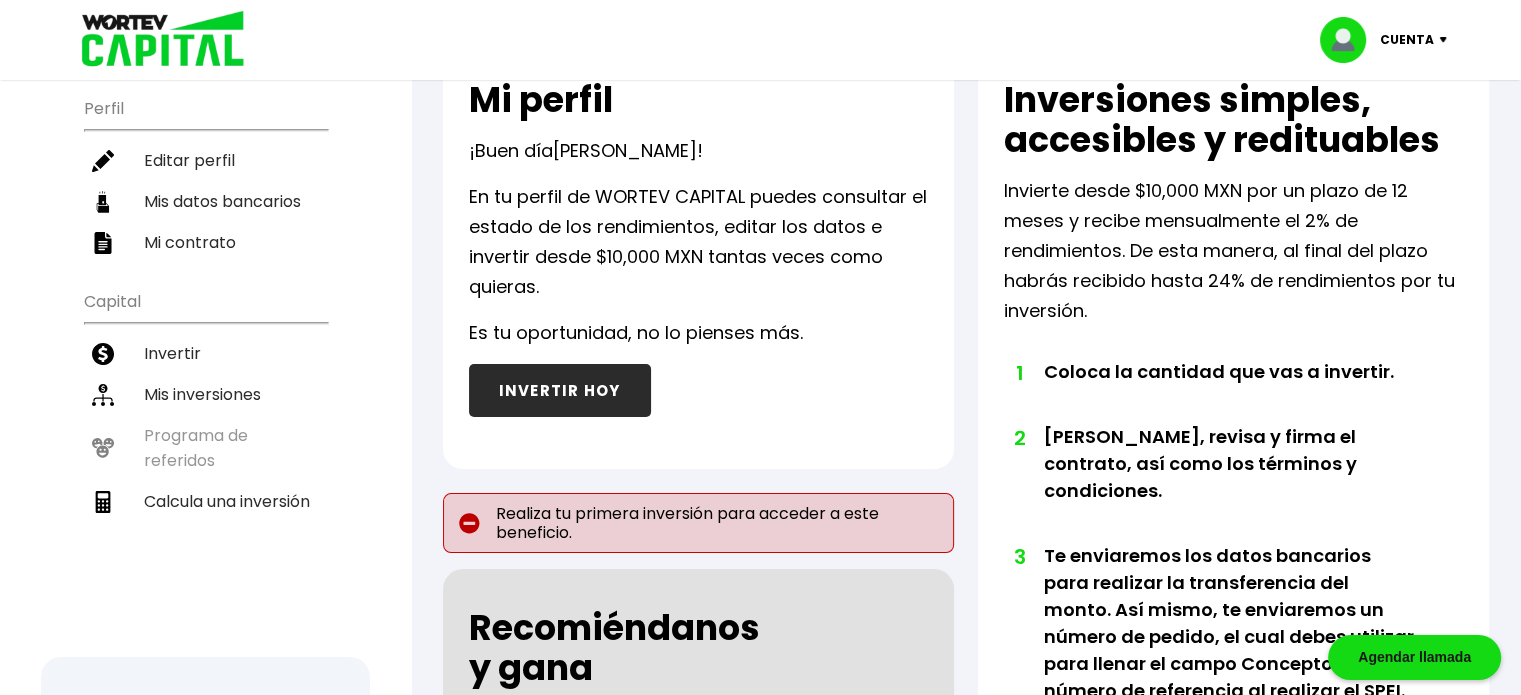click on "INVERTIR HOY" at bounding box center (560, 390) 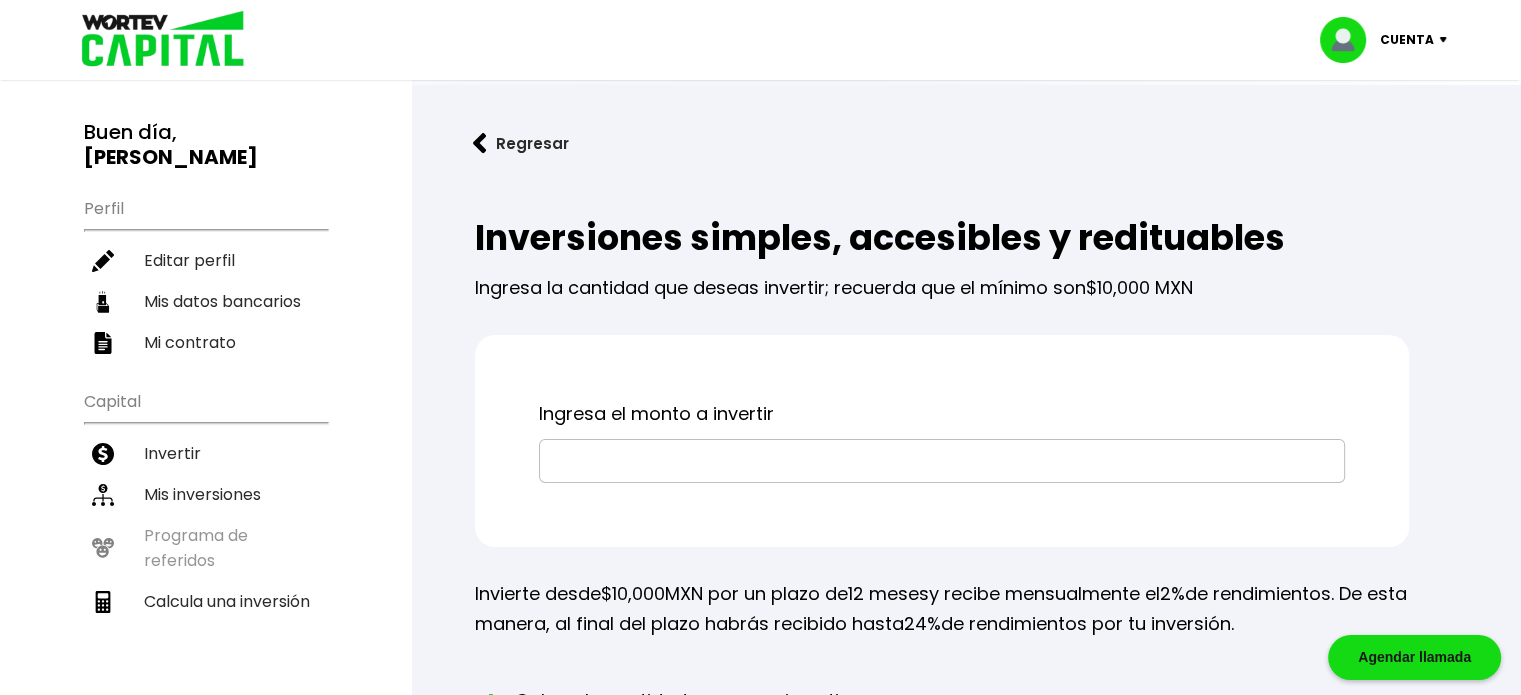 click at bounding box center (942, 461) 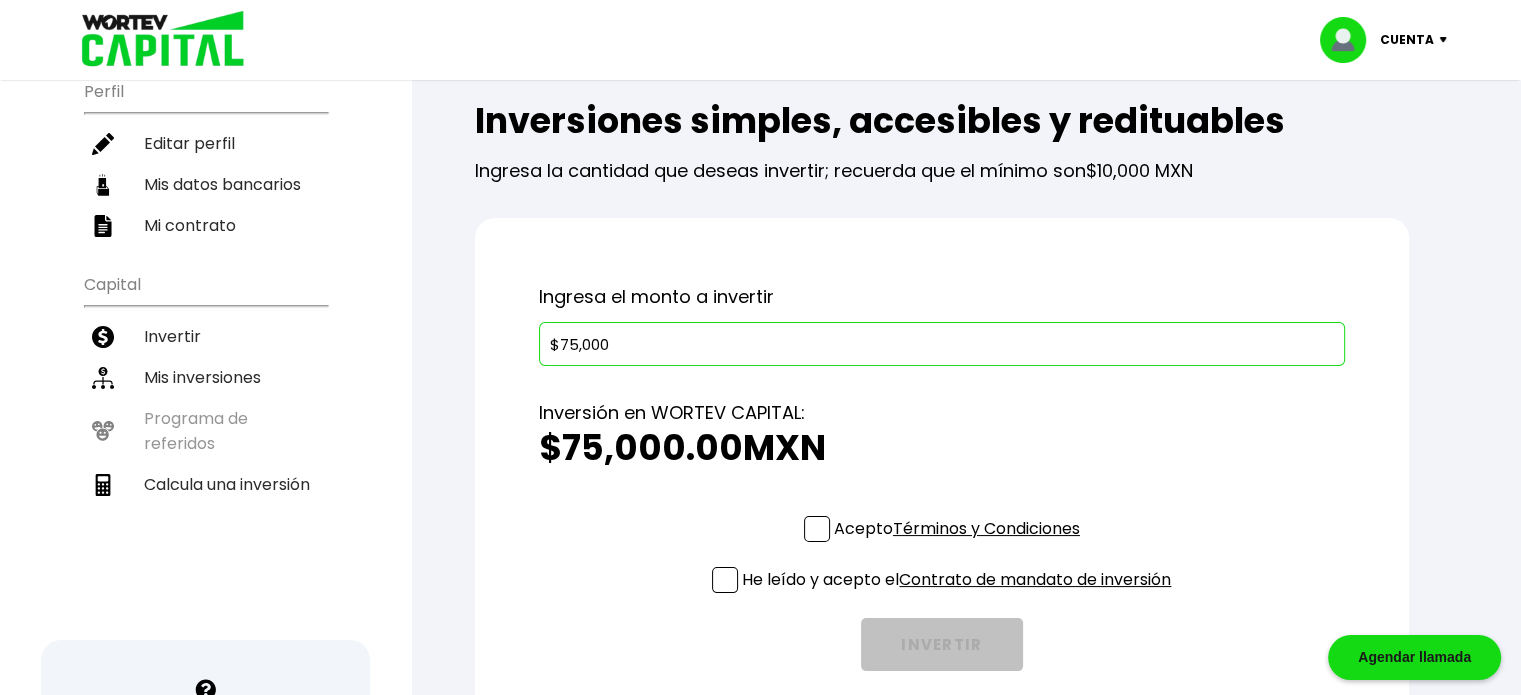 scroll, scrollTop: 300, scrollLeft: 0, axis: vertical 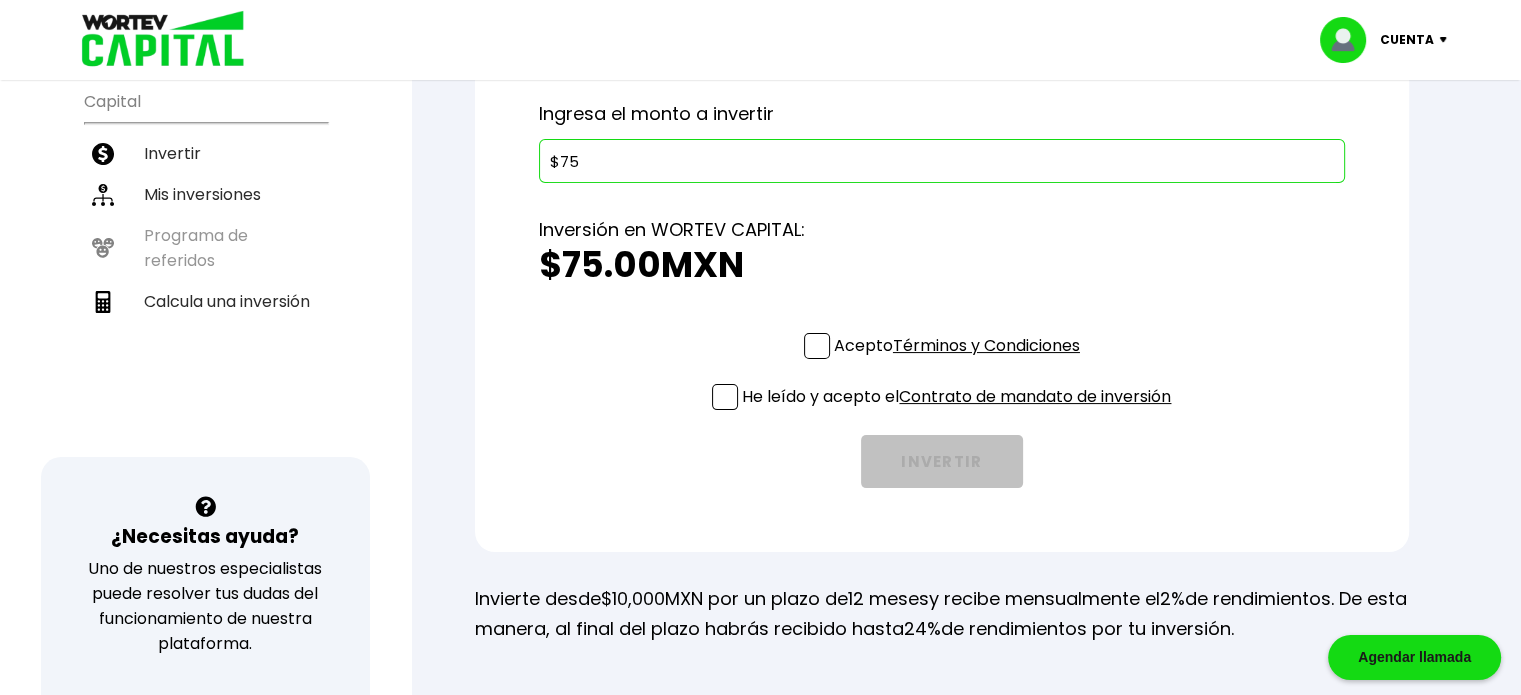 type on "$7" 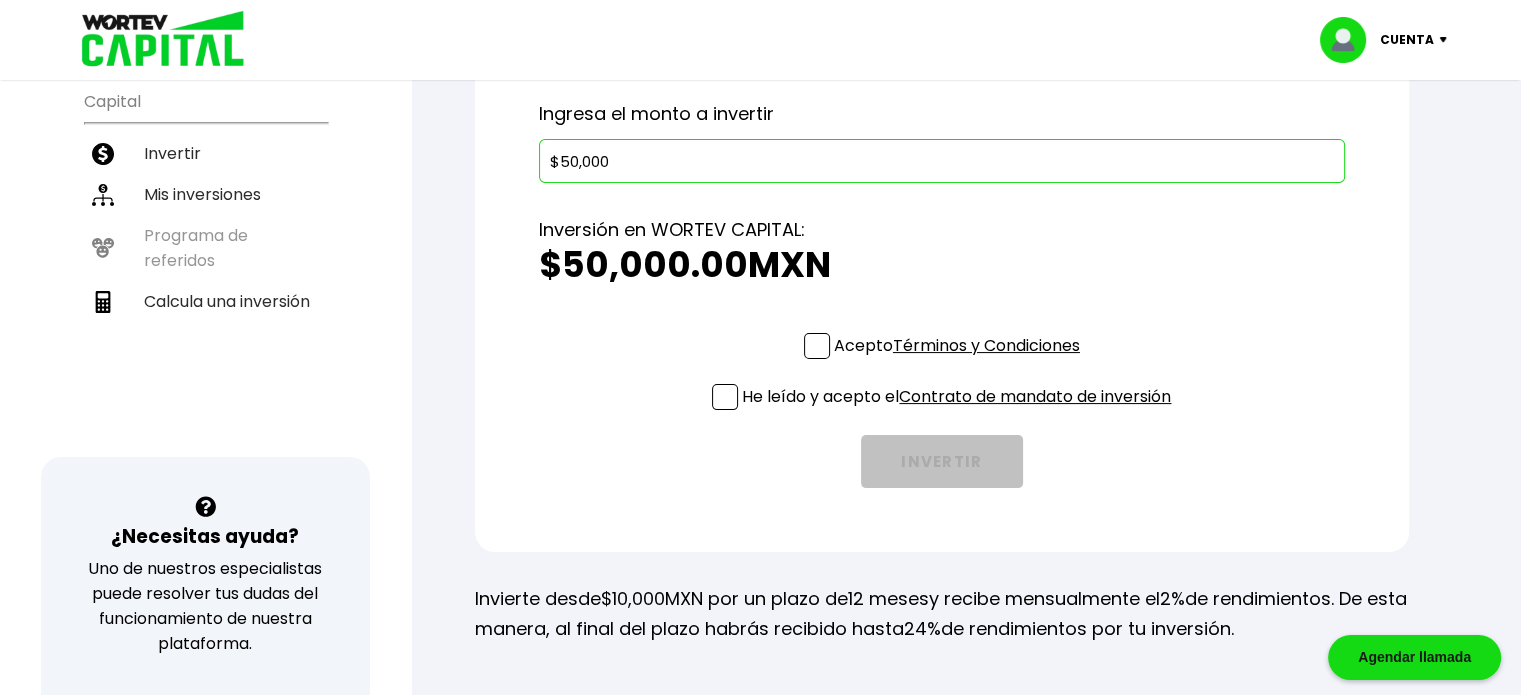 type on "$50,000" 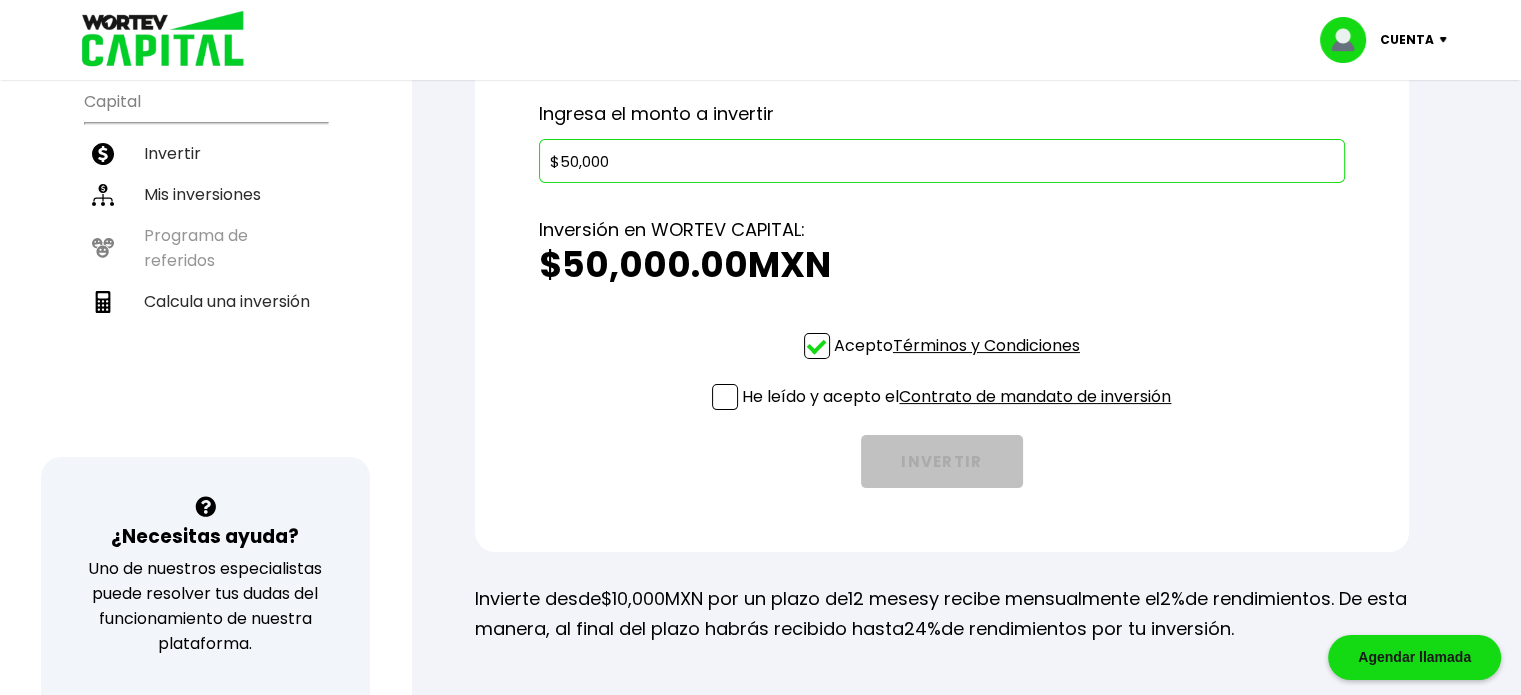 click at bounding box center (725, 397) 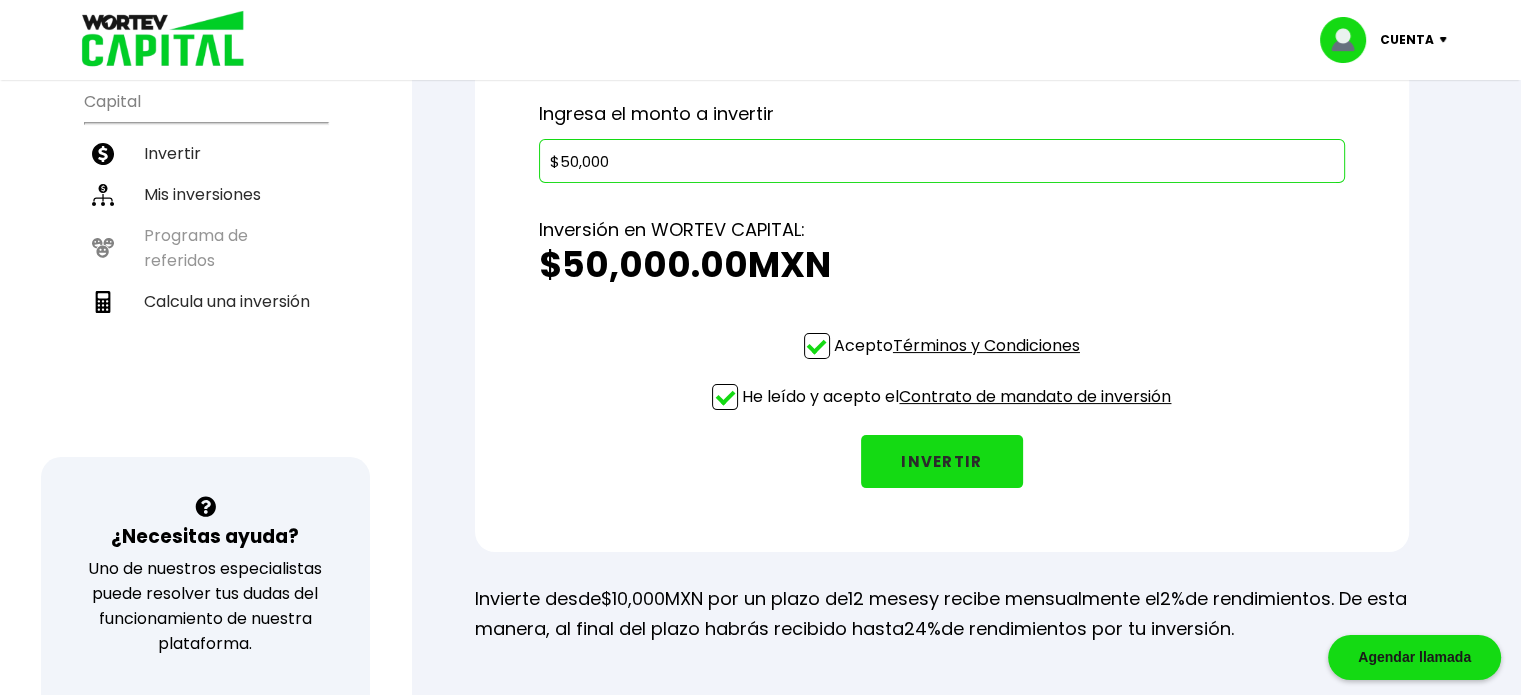 click on "INVERTIR" at bounding box center [942, 461] 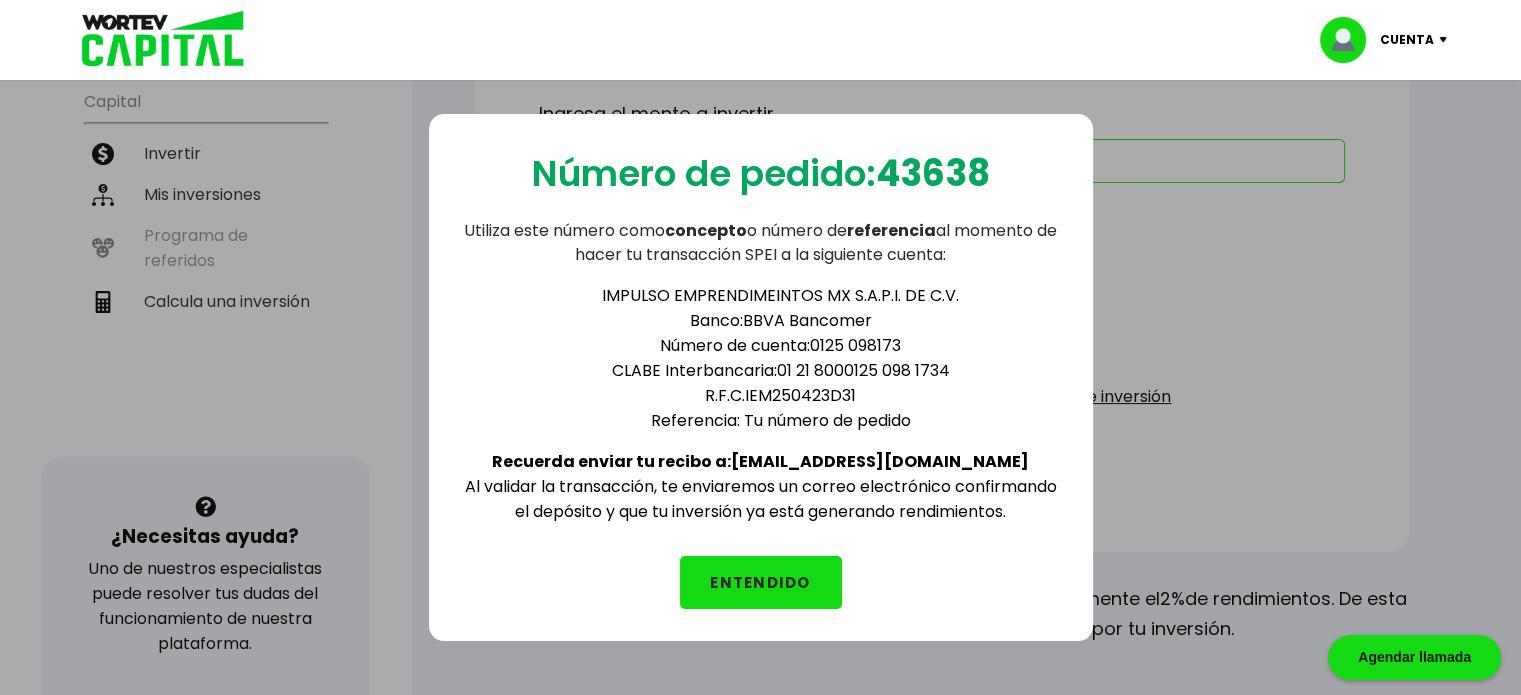 click on "ENTENDIDO" at bounding box center [761, 582] 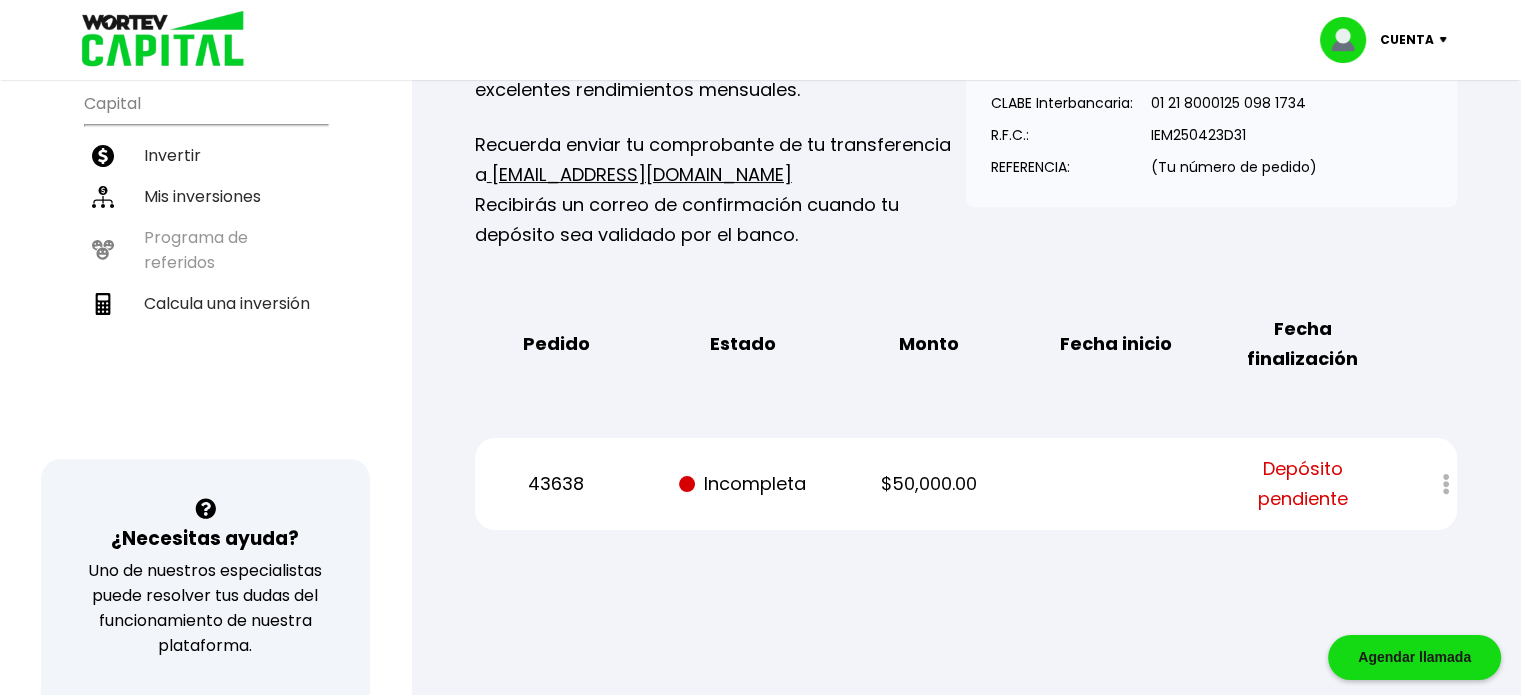 scroll, scrollTop: 400, scrollLeft: 0, axis: vertical 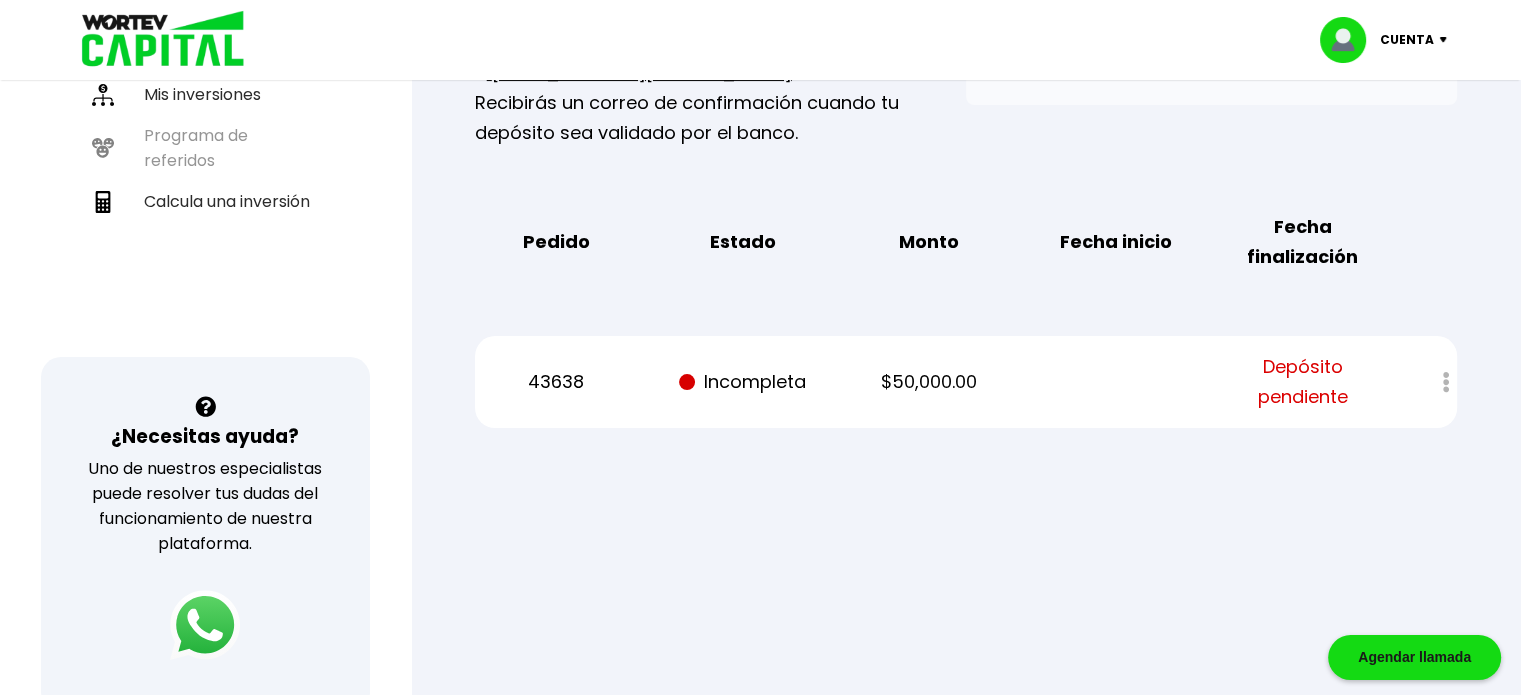 click at bounding box center (205, 625) 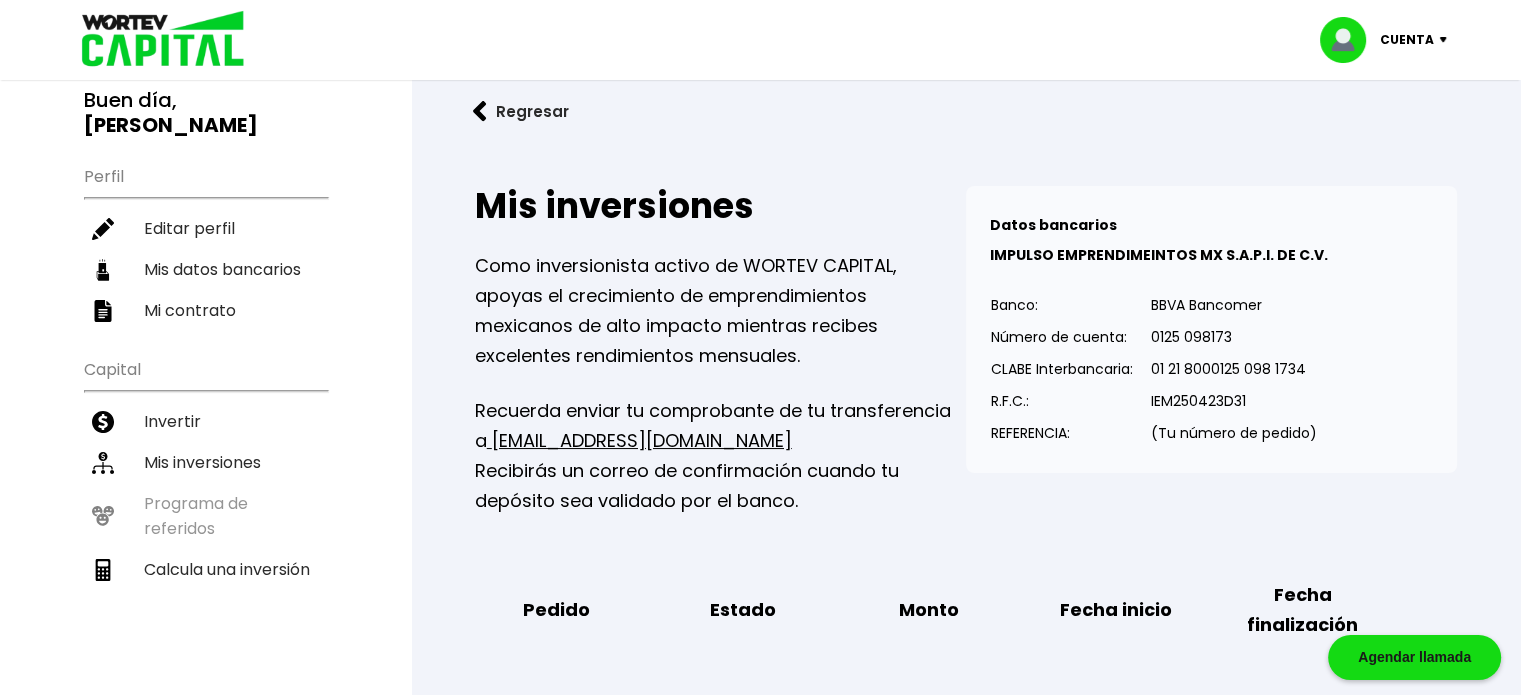 scroll, scrollTop: 0, scrollLeft: 0, axis: both 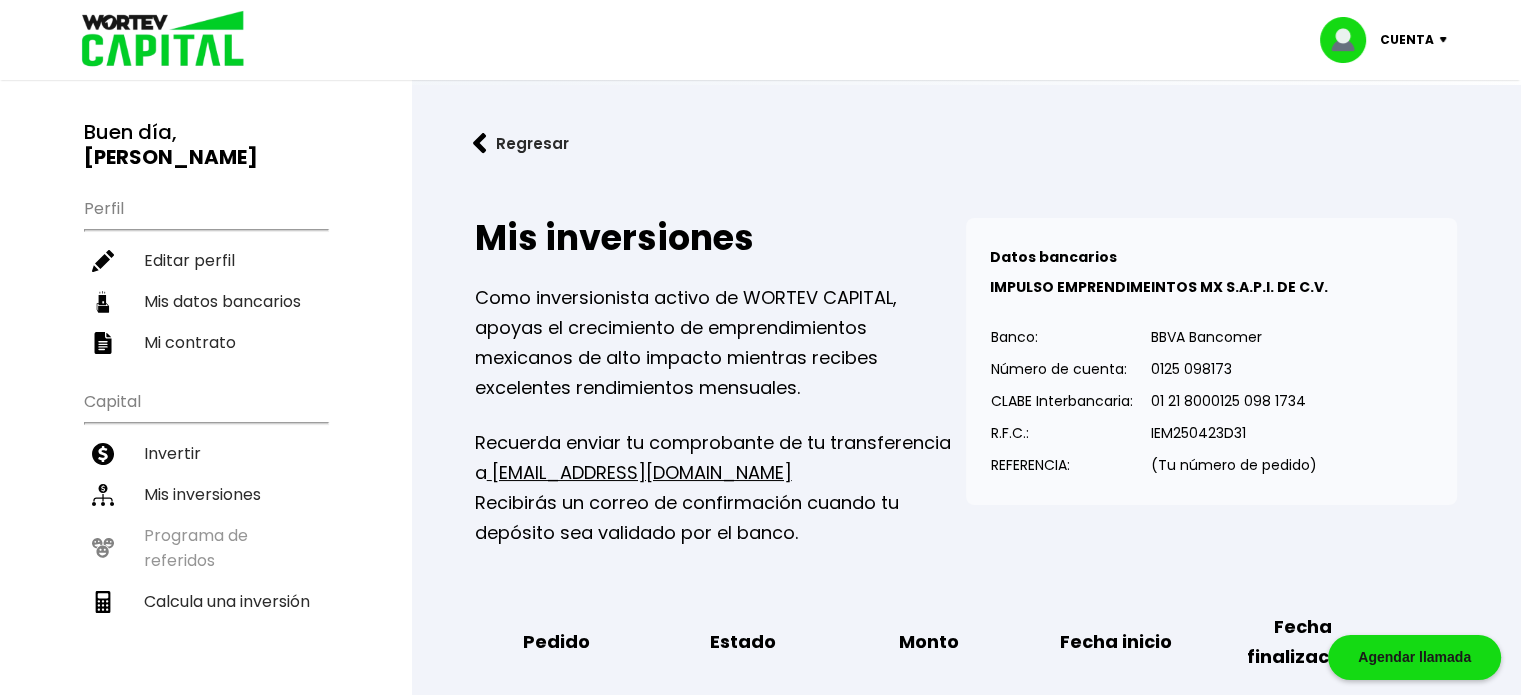 click on "Cuenta" at bounding box center [1390, 40] 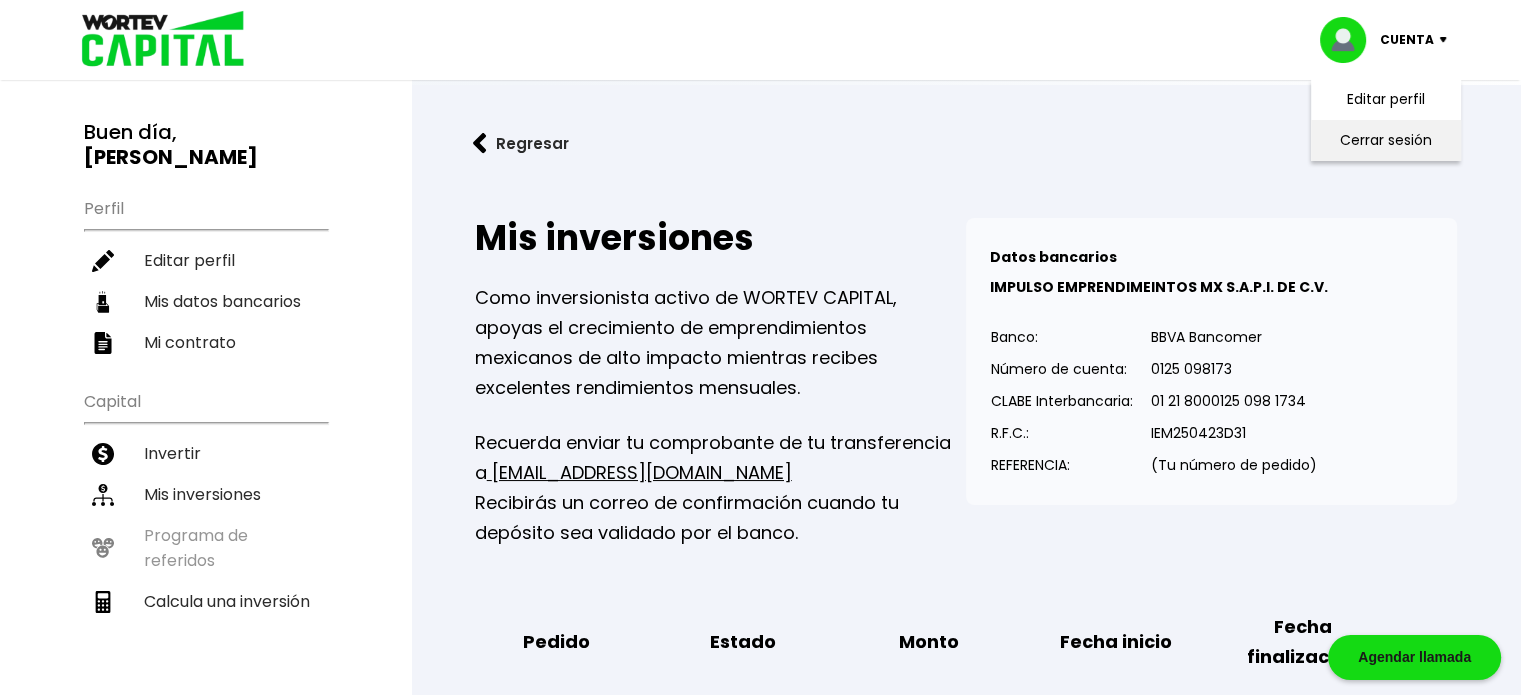 click on "Cerrar sesión" at bounding box center [1386, 140] 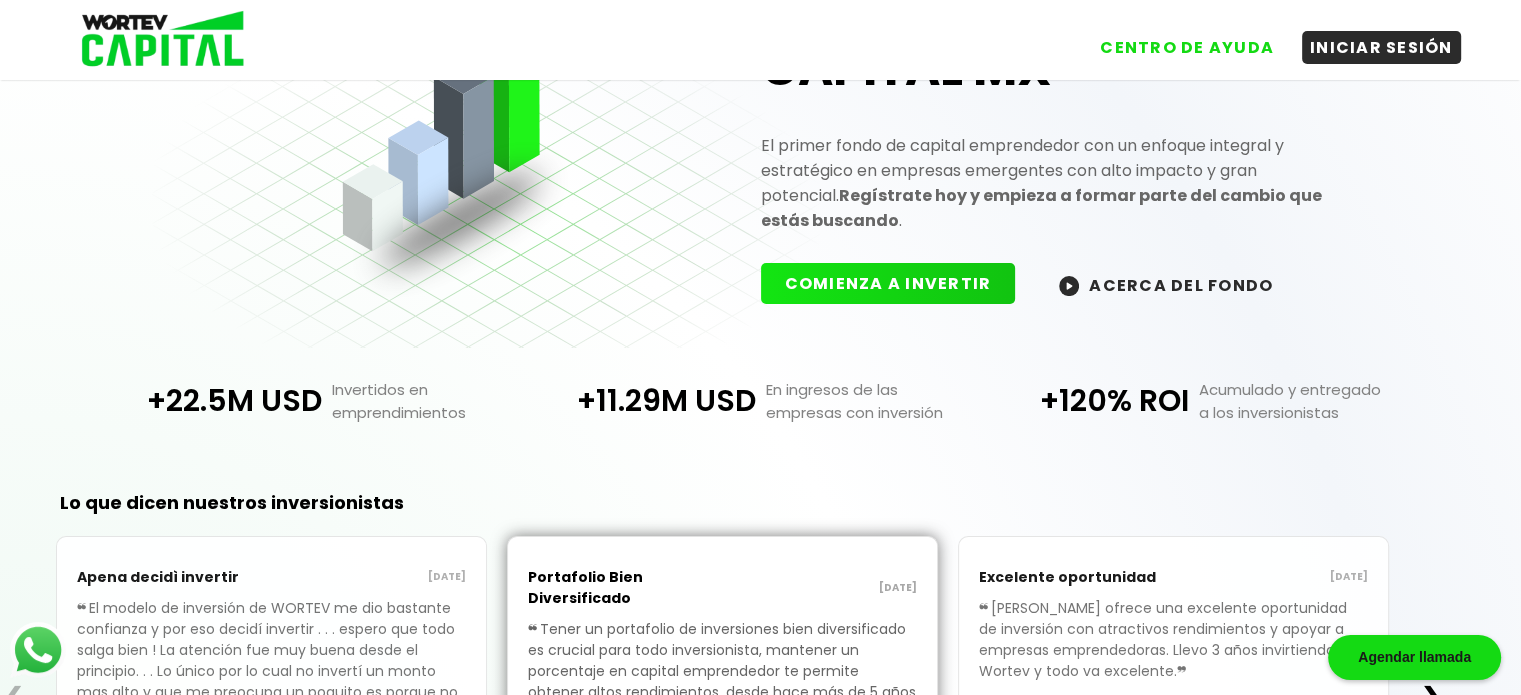 scroll, scrollTop: 0, scrollLeft: 0, axis: both 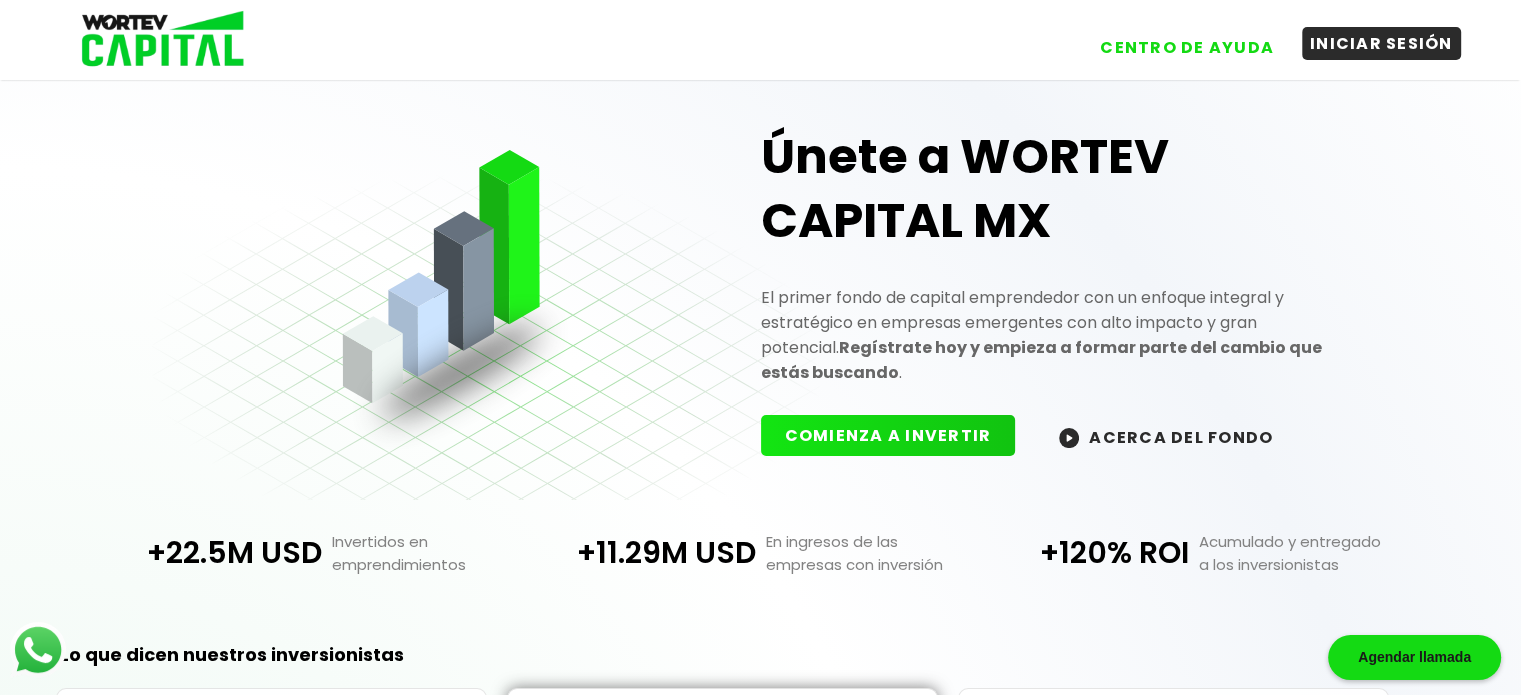 click on "INICIAR SESIÓN" at bounding box center [1381, 43] 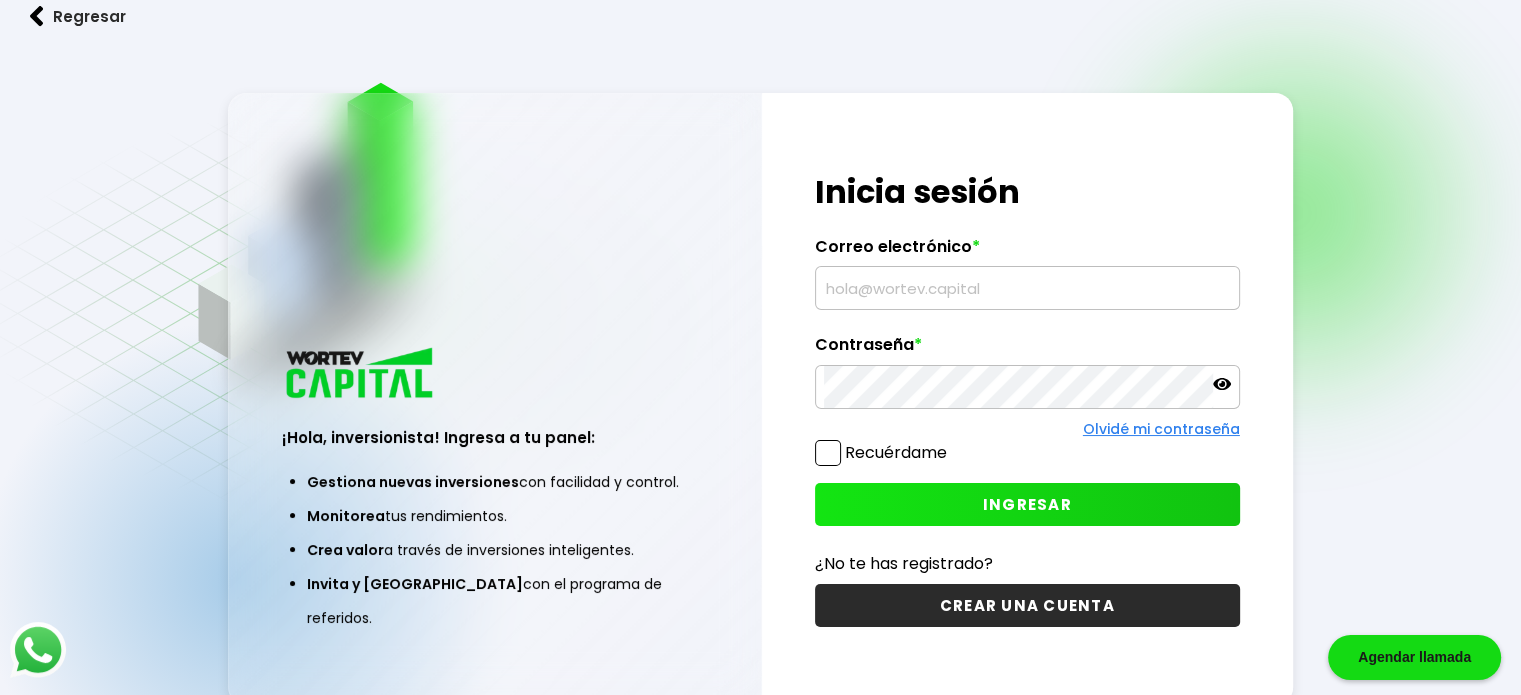 click at bounding box center [1027, 288] 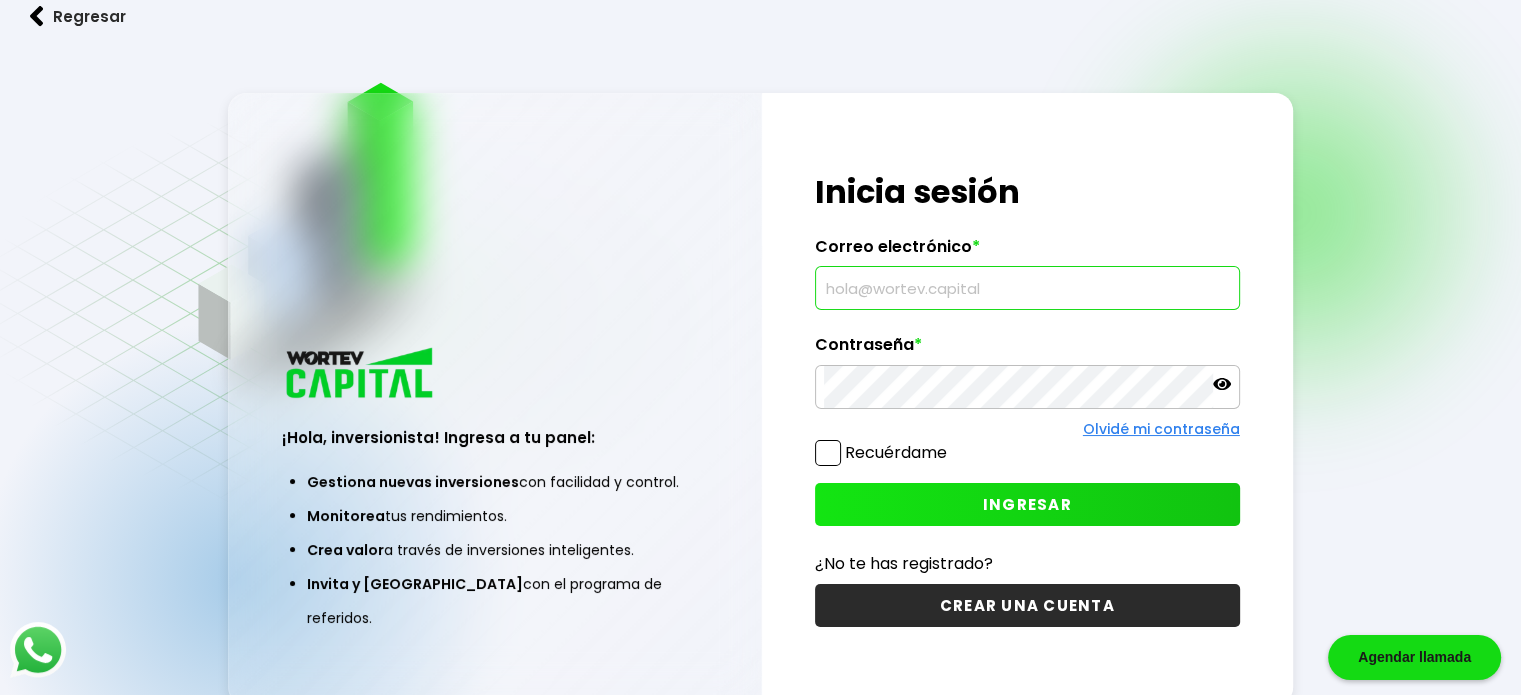 click at bounding box center (1027, 288) 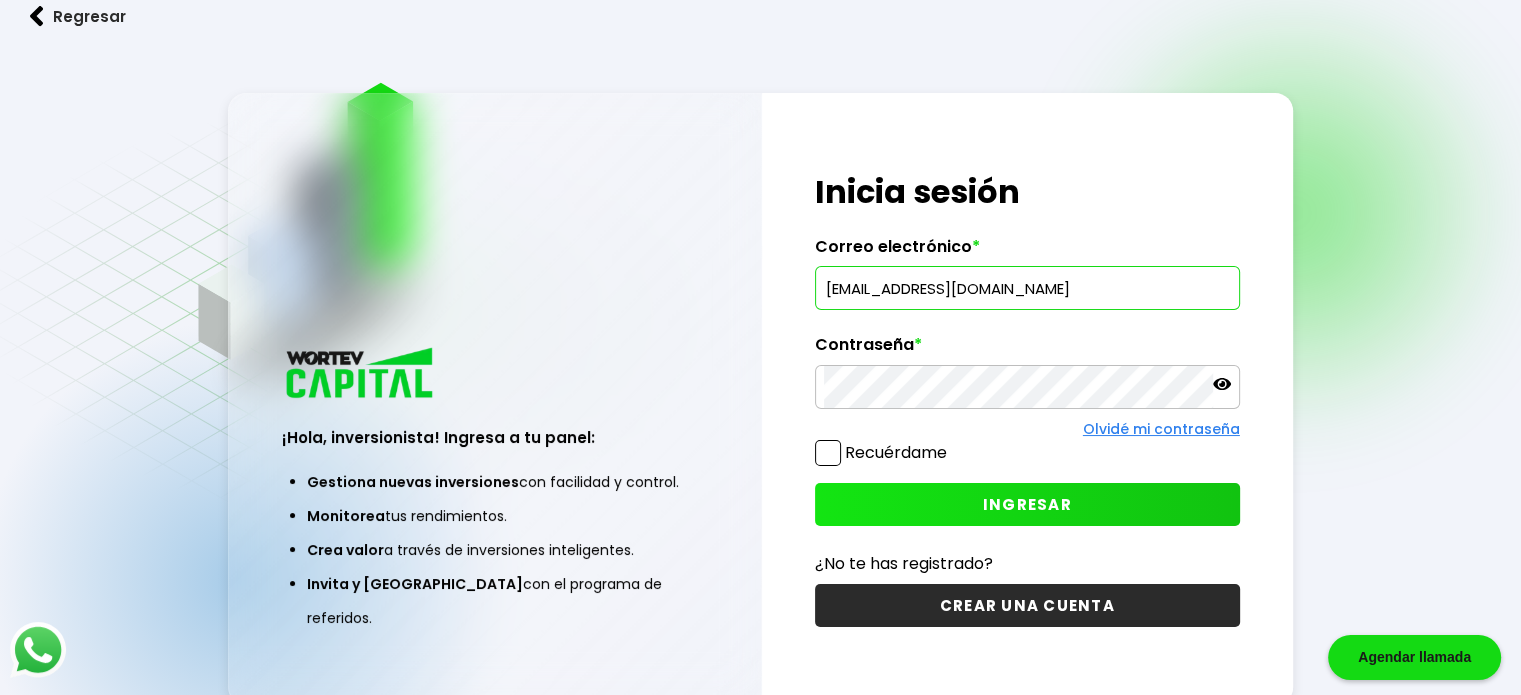 type on "[EMAIL_ADDRESS][DOMAIN_NAME]" 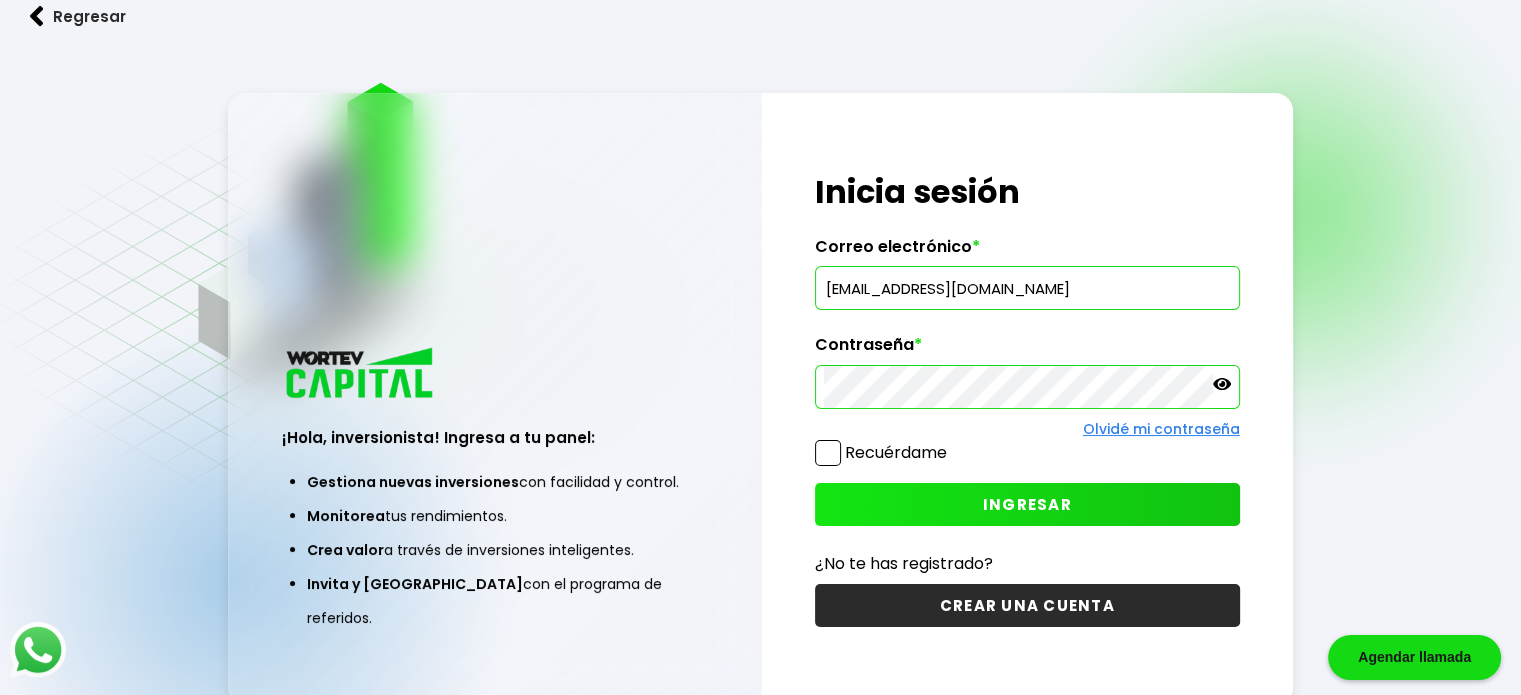 click on "INGRESAR" at bounding box center (1027, 504) 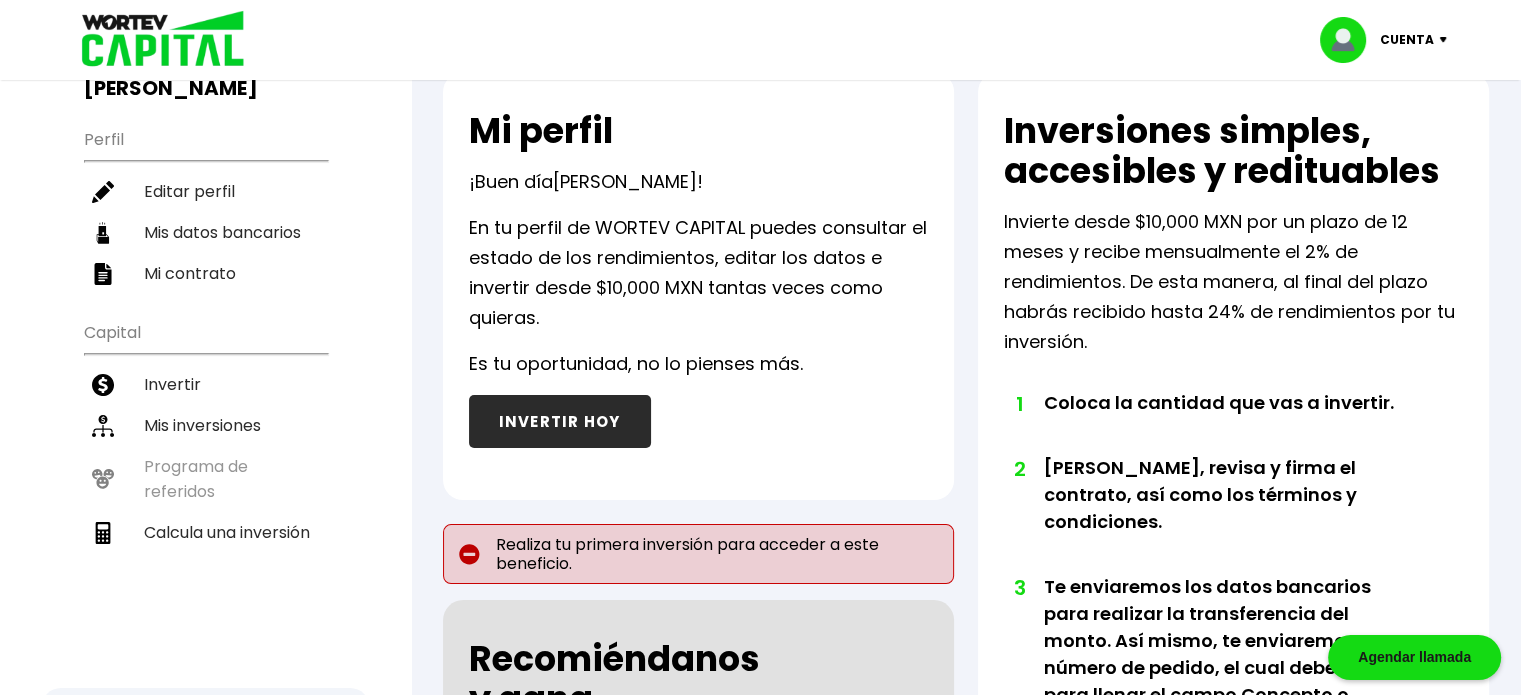 scroll, scrollTop: 0, scrollLeft: 0, axis: both 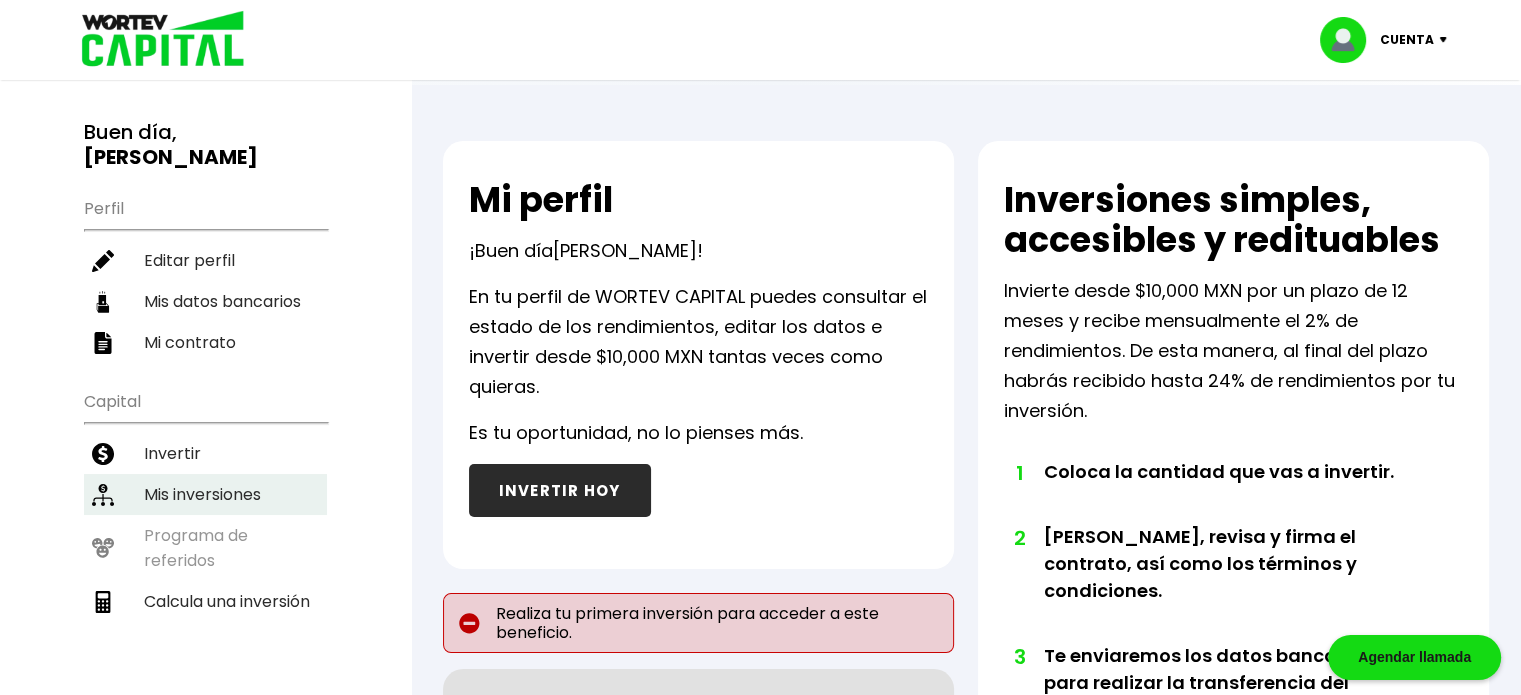click on "Mis inversiones" at bounding box center (205, 494) 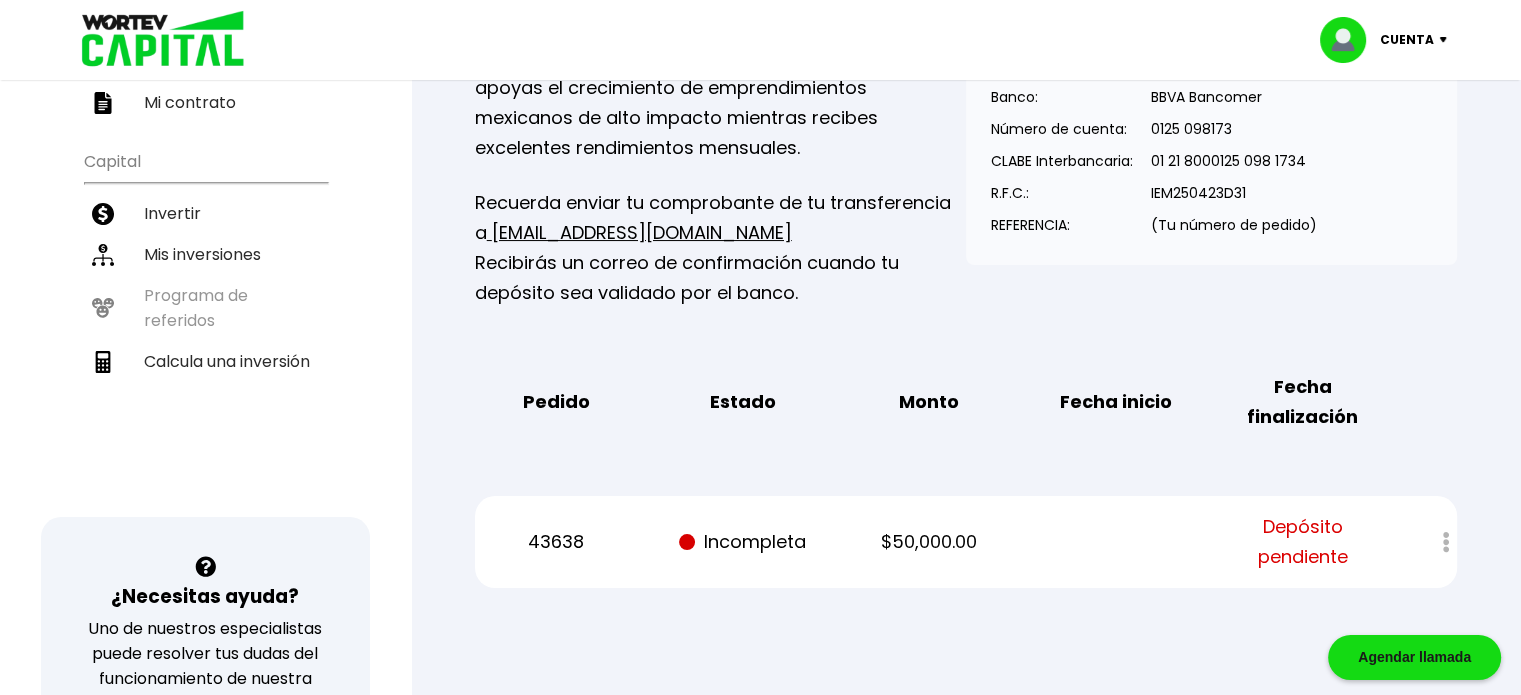 scroll, scrollTop: 300, scrollLeft: 0, axis: vertical 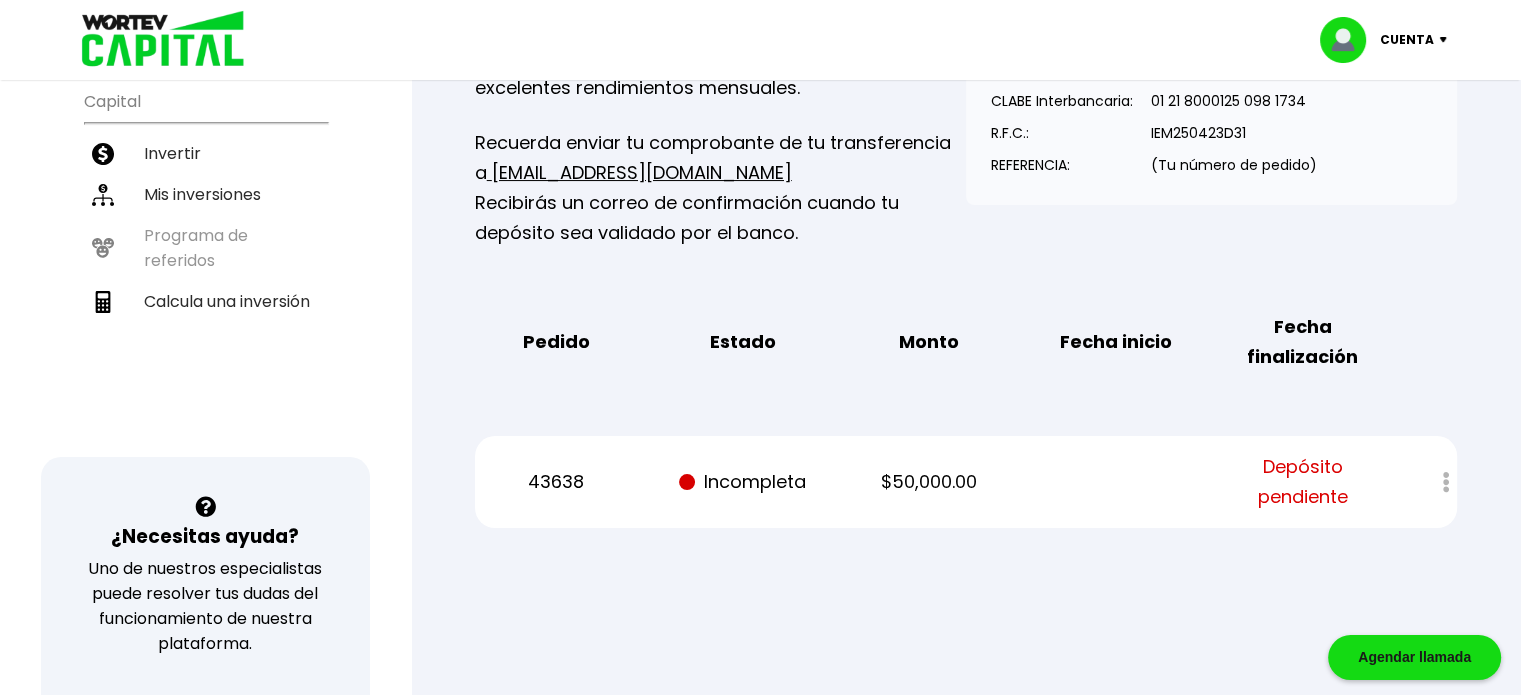 click at bounding box center (1432, 482) 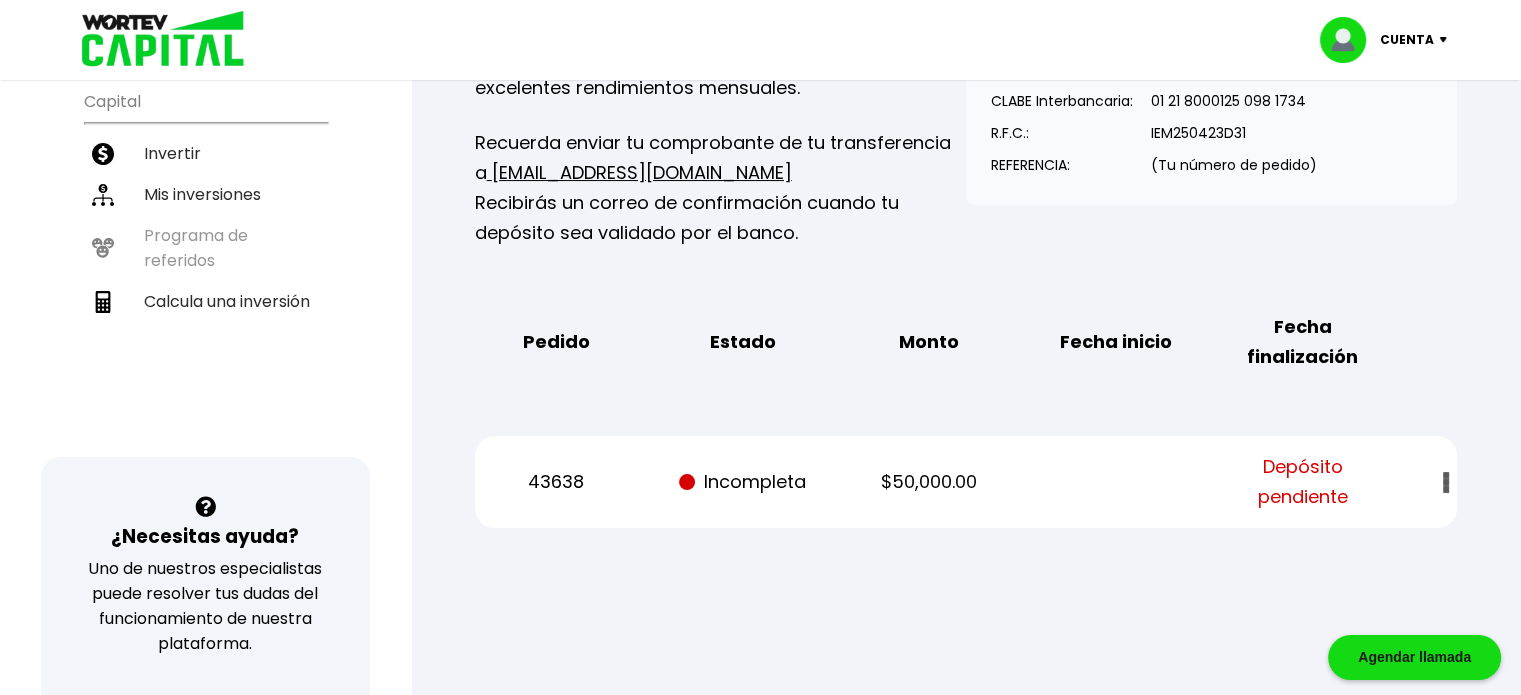 click at bounding box center [1432, 482] 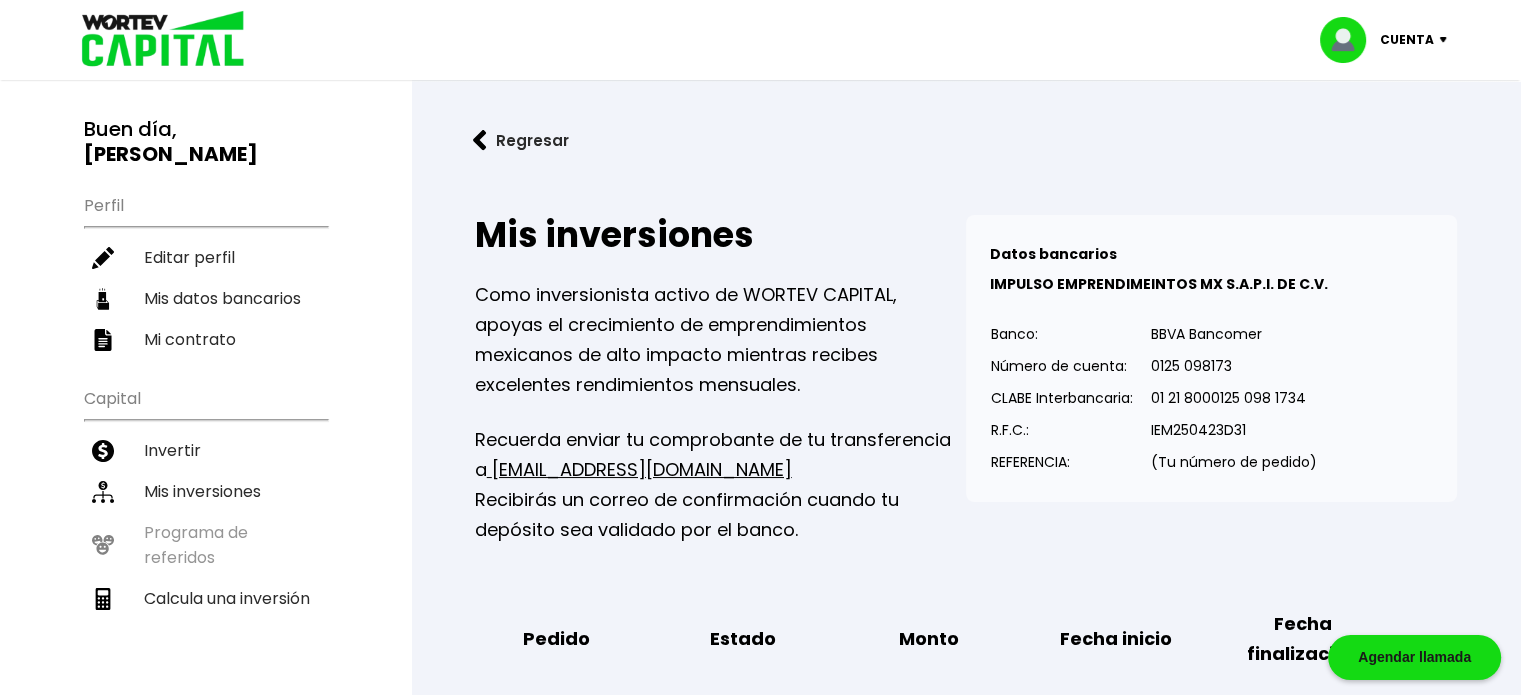 scroll, scrollTop: 0, scrollLeft: 0, axis: both 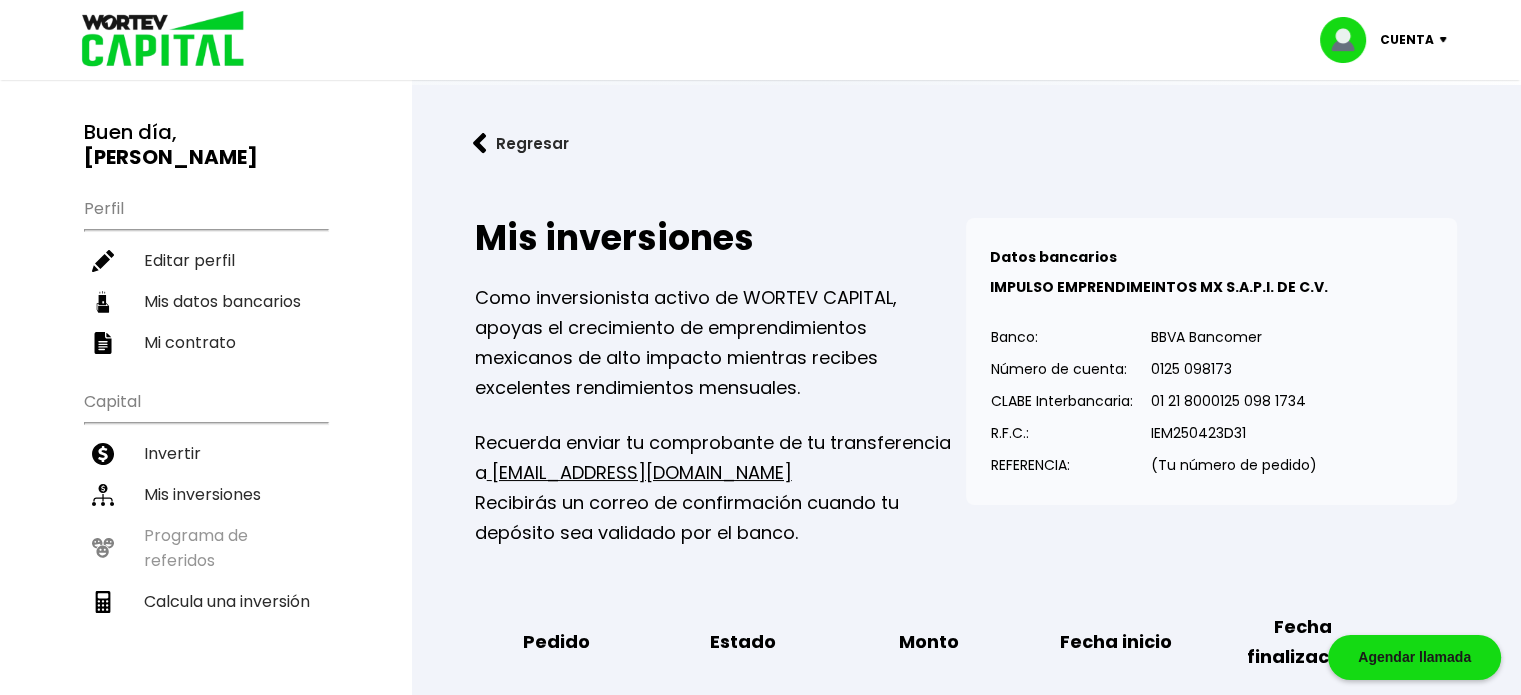 click on "Cuenta" at bounding box center (1390, 40) 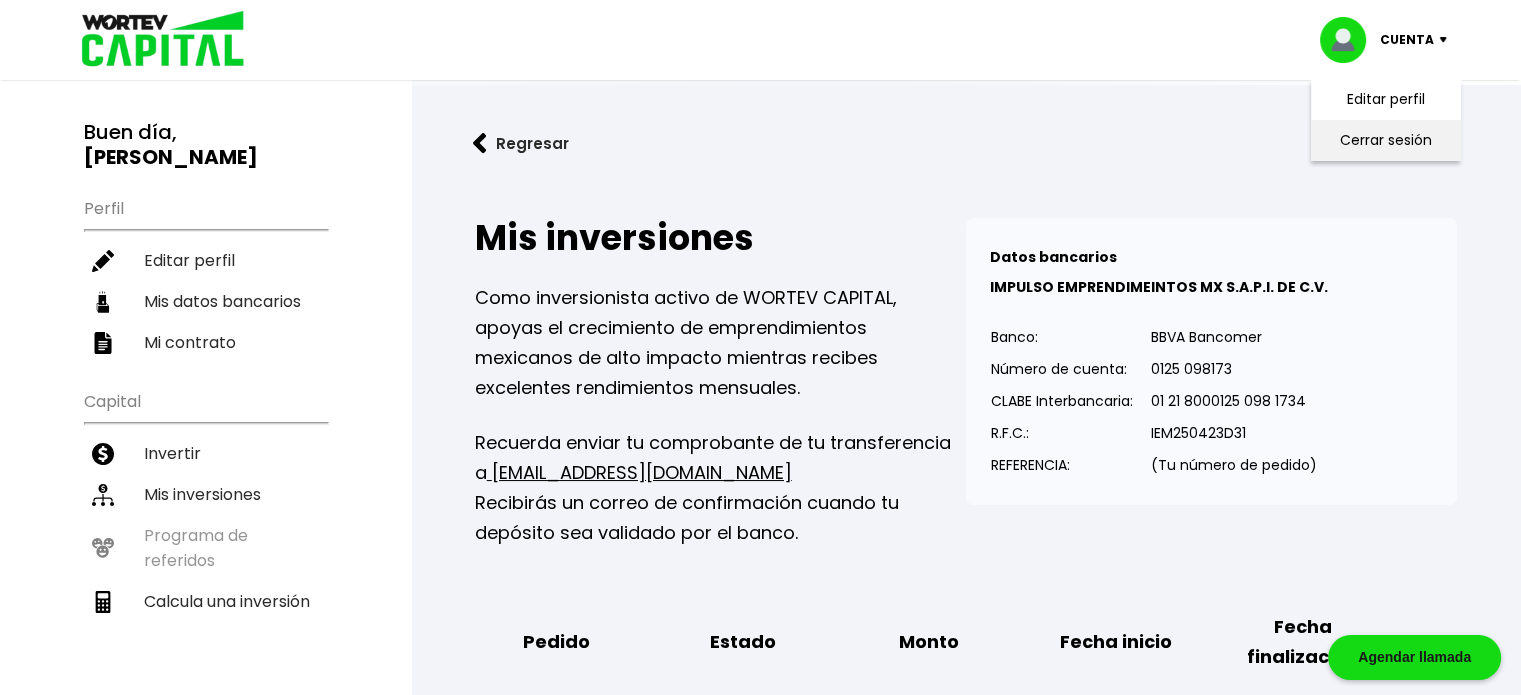 click on "Cerrar sesión" at bounding box center [1386, 140] 